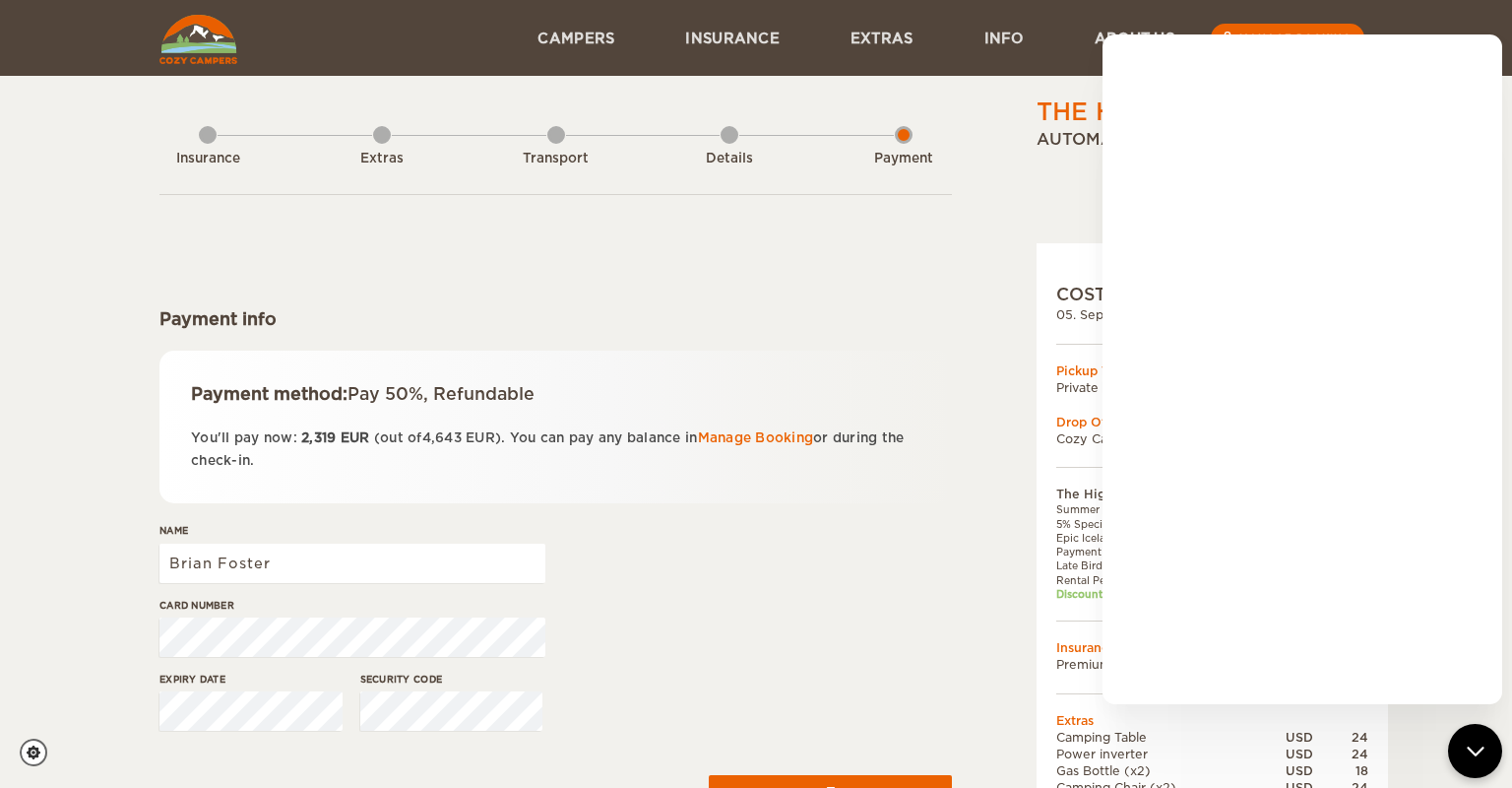scroll, scrollTop: 156, scrollLeft: 0, axis: vertical 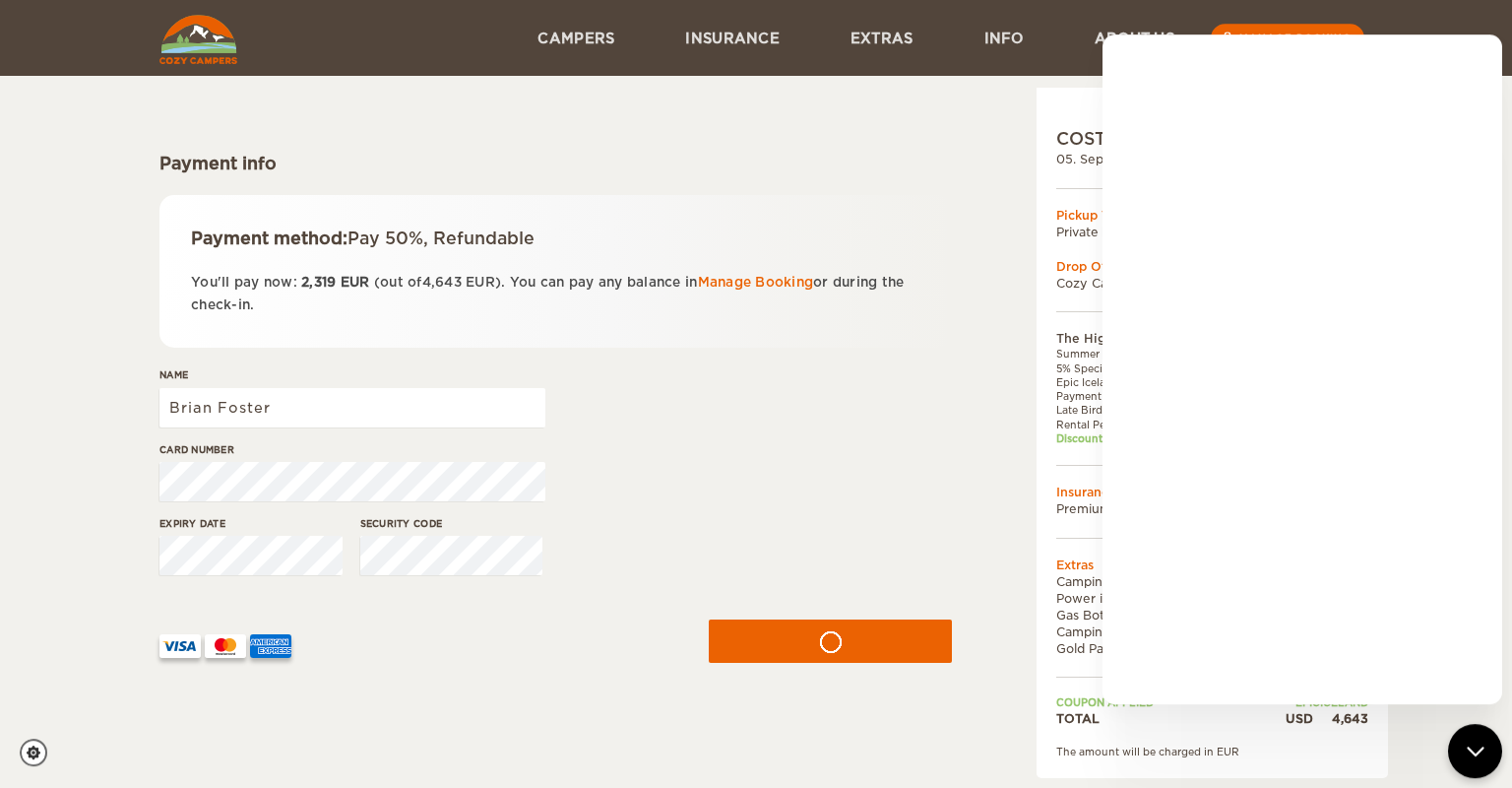 click on "Card number" at bounding box center [555, 479] 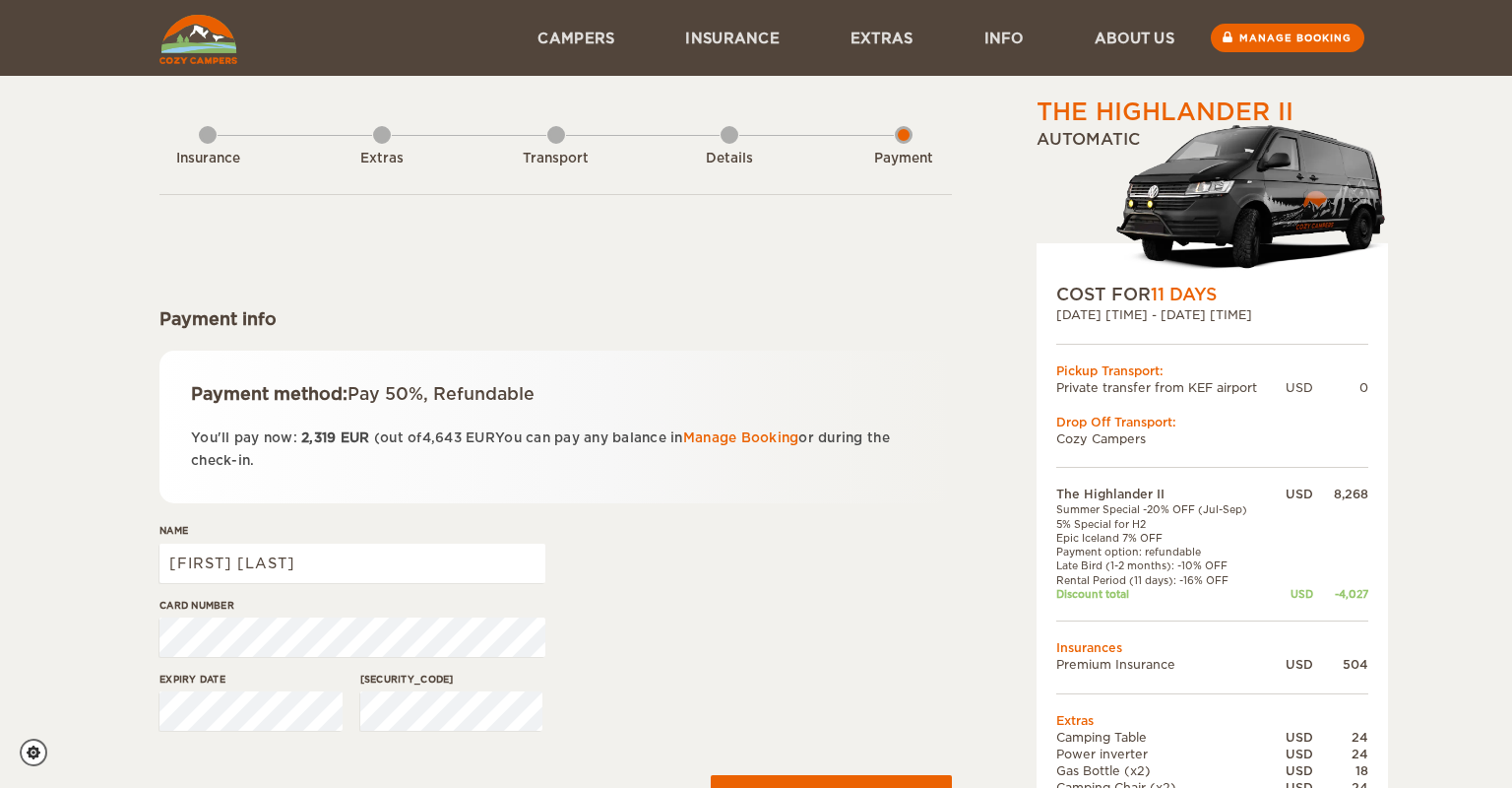 scroll, scrollTop: 156, scrollLeft: 0, axis: vertical 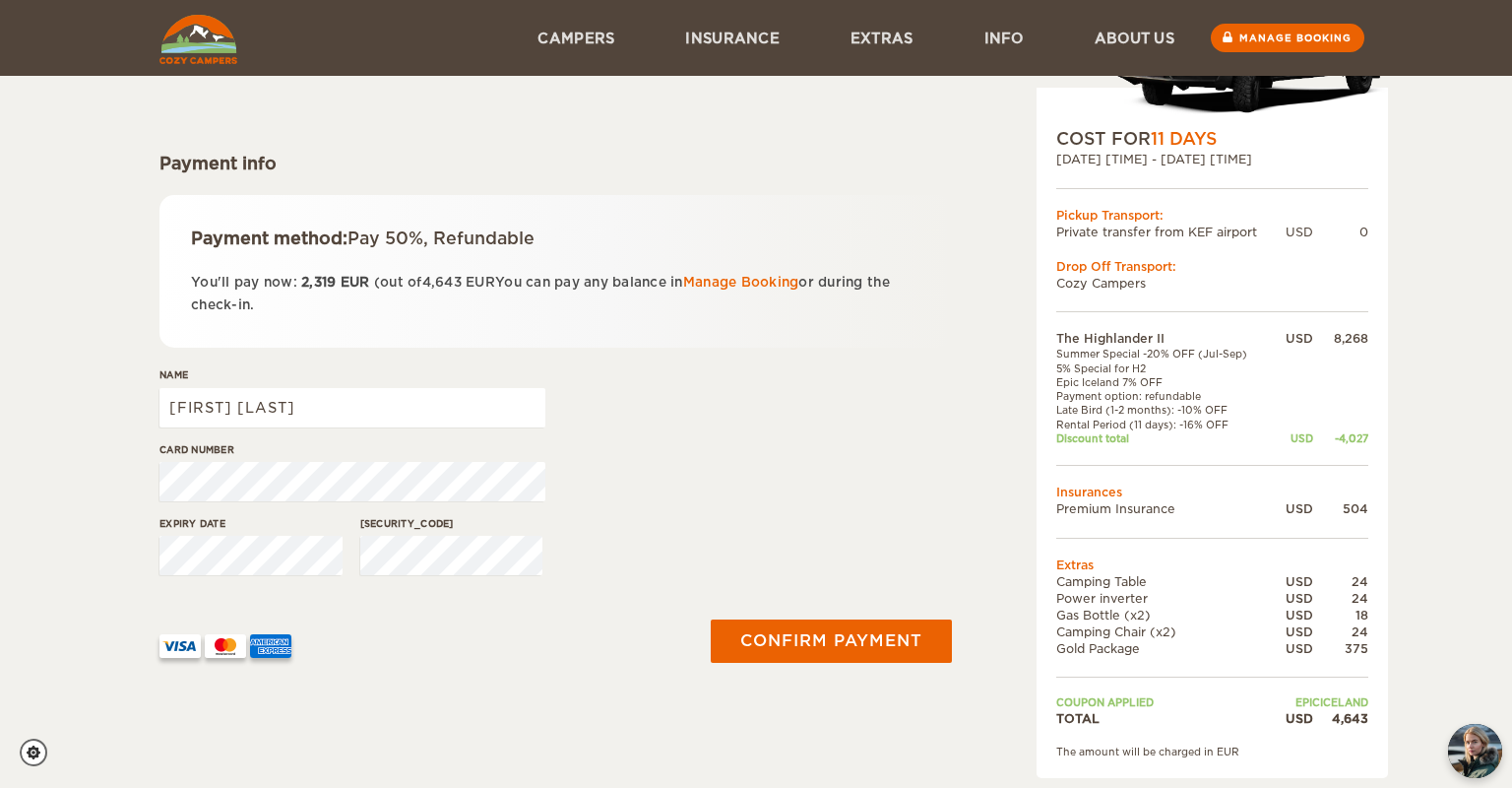 click on "The Highlander II
Expand
Collapse
Total
4,643
USD
Automatic
COST FOR  11 Days
05. Sep 2025 10:30 - 15. Sep 2025 17:00
Pickup Transport:
Private transfer from KEF airport
USD
0
Drop Off Transport:
Cozy Campers" at bounding box center [756, 321] 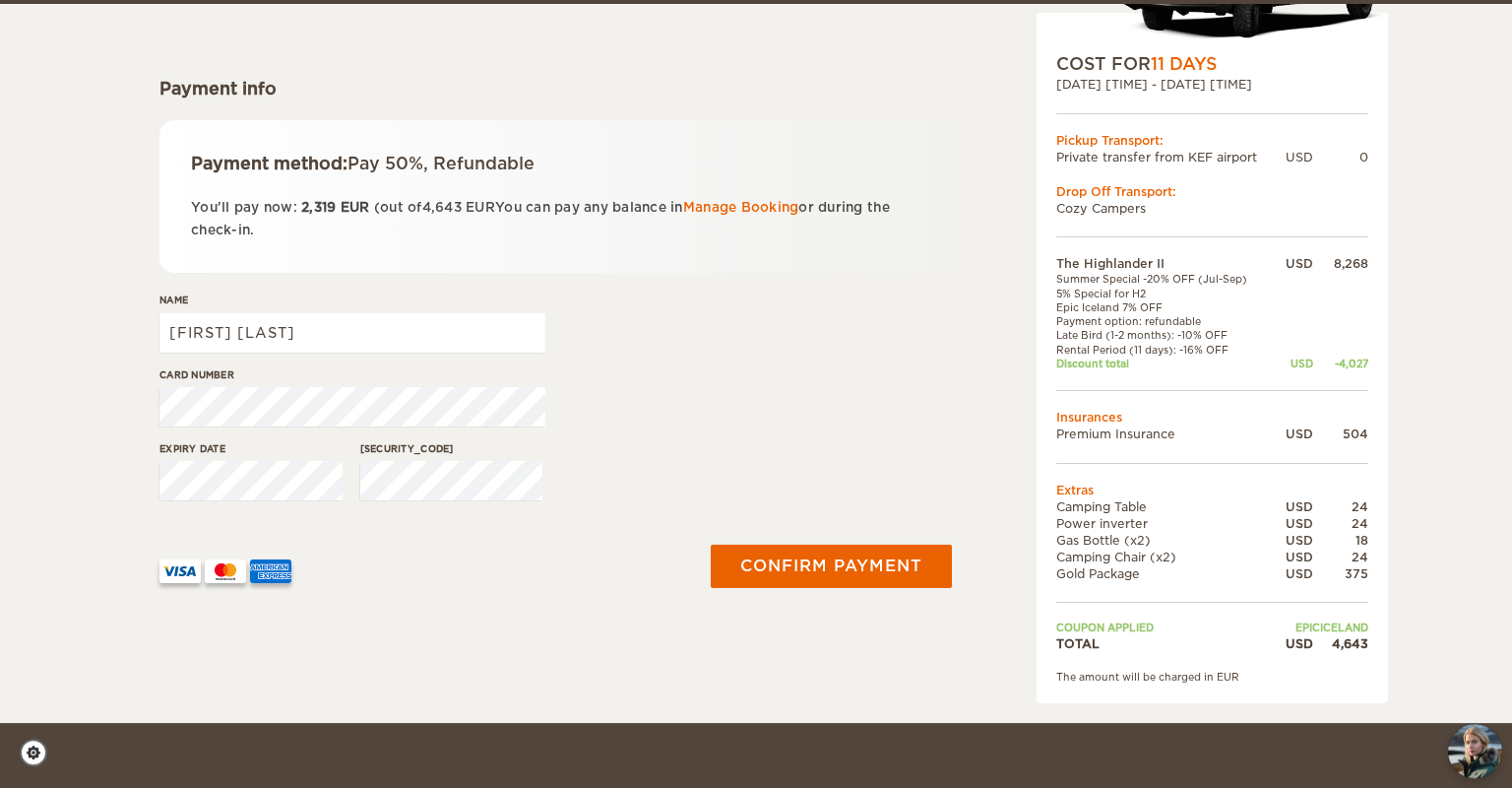 scroll, scrollTop: 230, scrollLeft: 0, axis: vertical 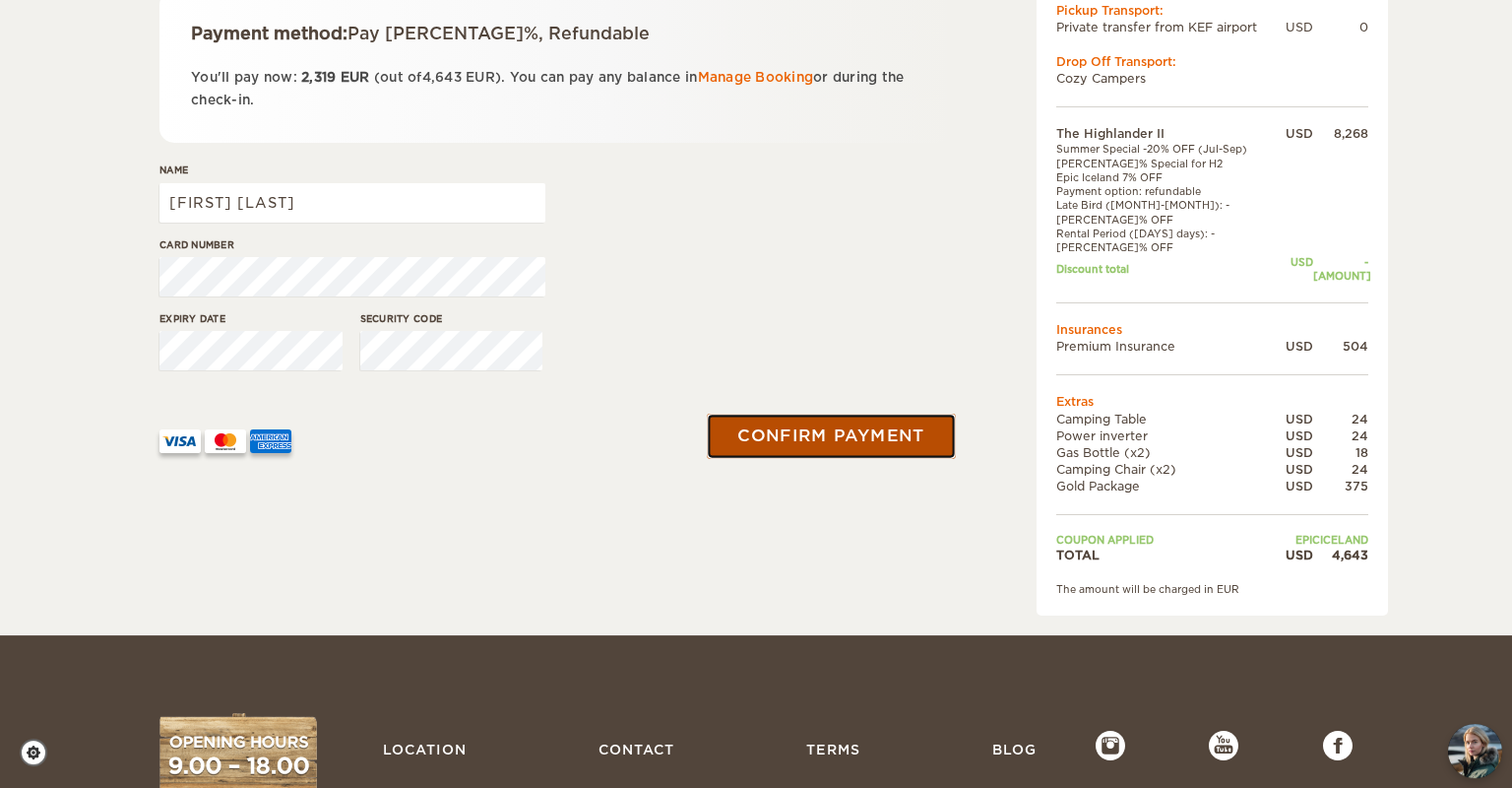 click on "Confirm payment" at bounding box center (831, 436) 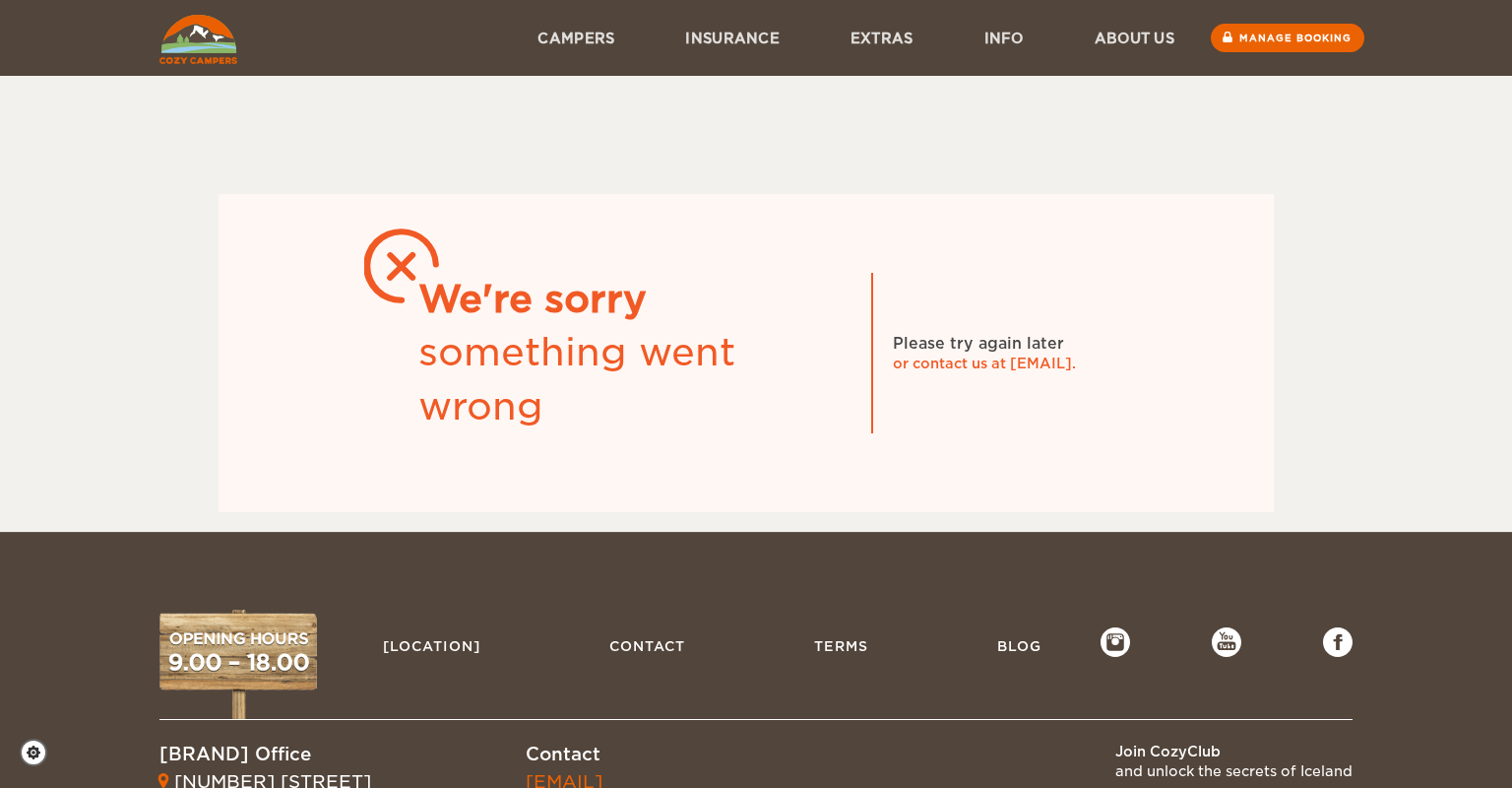 scroll, scrollTop: 0, scrollLeft: 0, axis: both 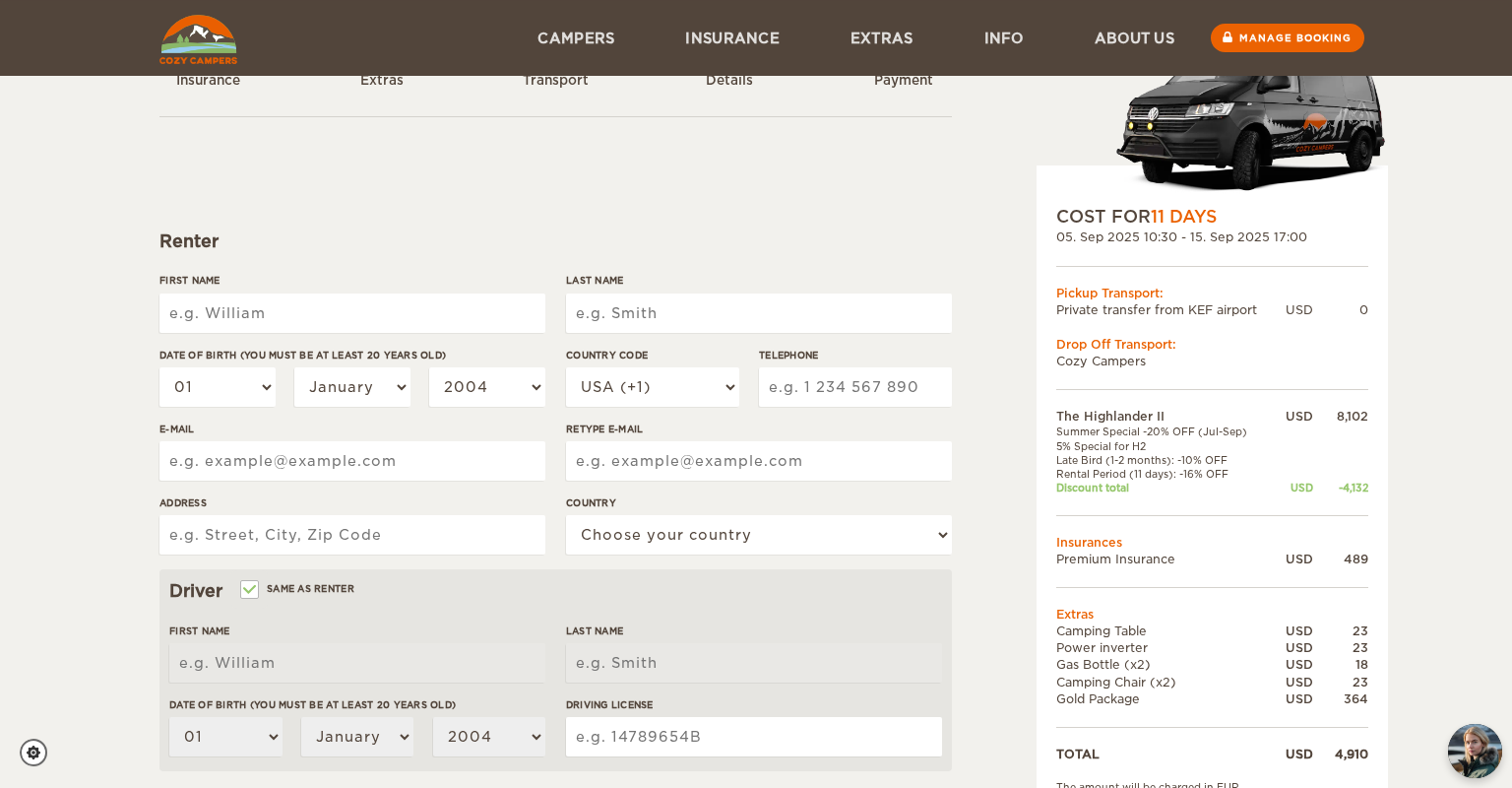 click on "First Name" at bounding box center (352, 313) 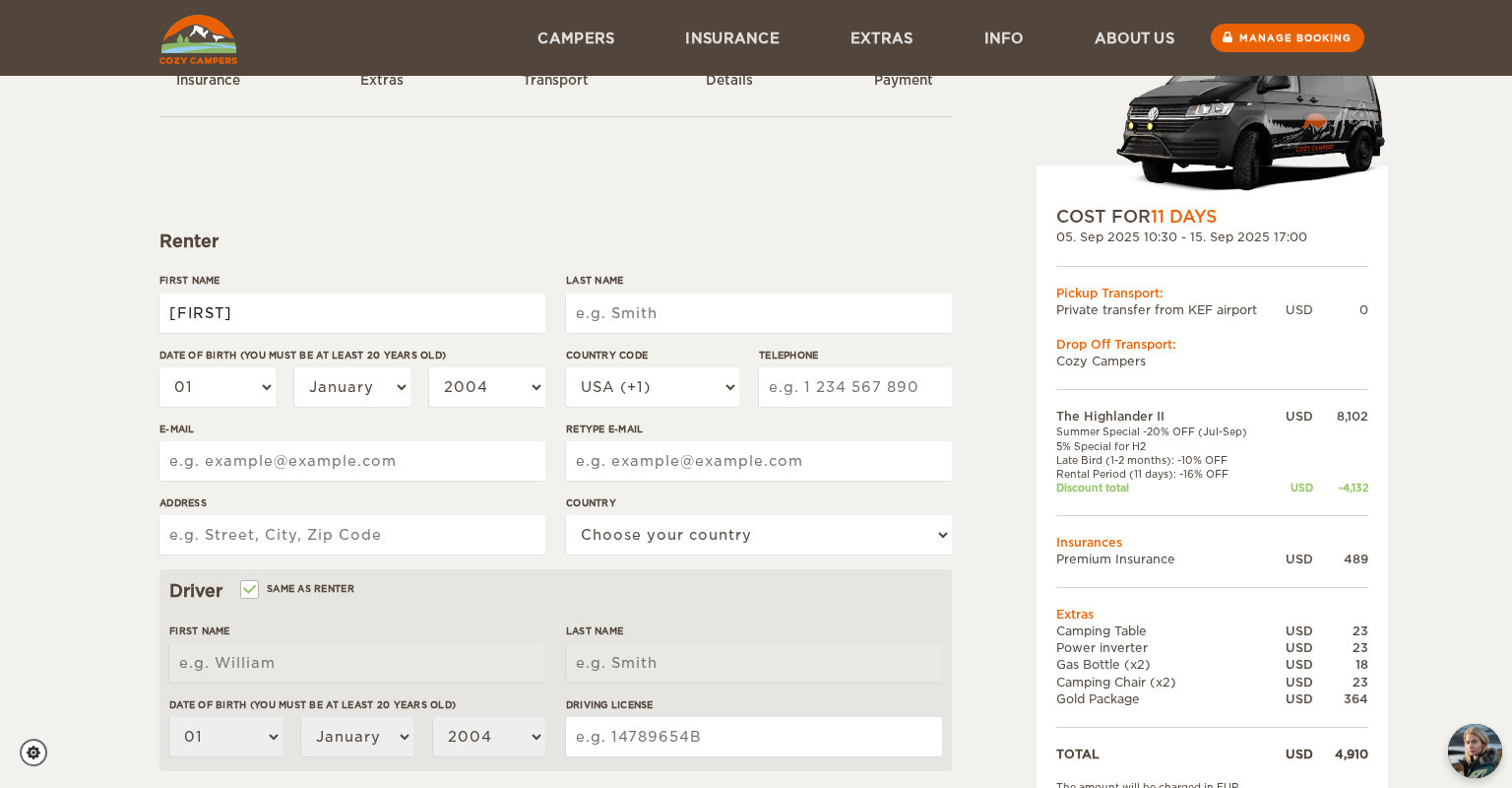 type on "[NAME]" 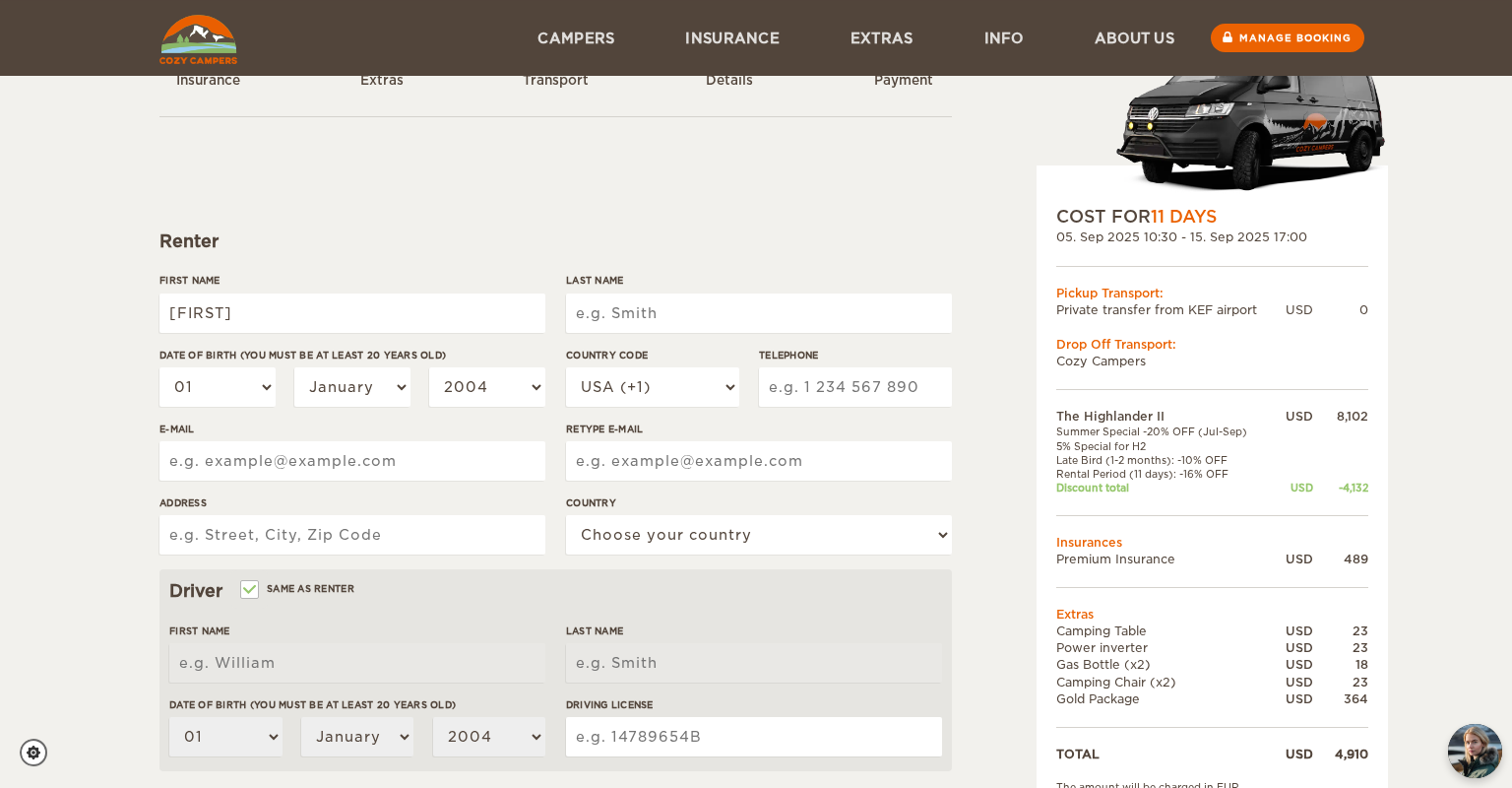 type on "[NAME]" 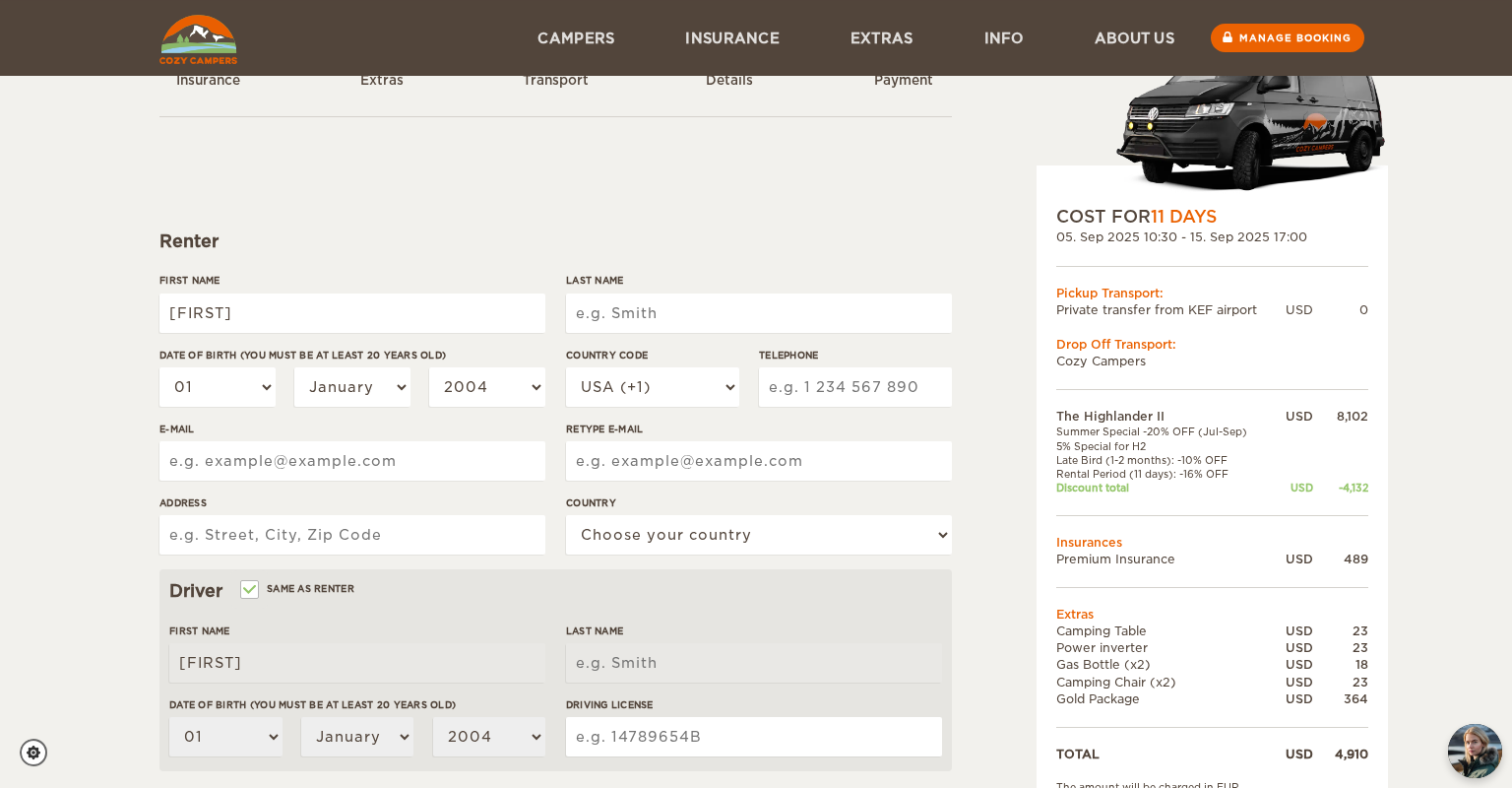 click on "Last Name" at bounding box center (759, 313) 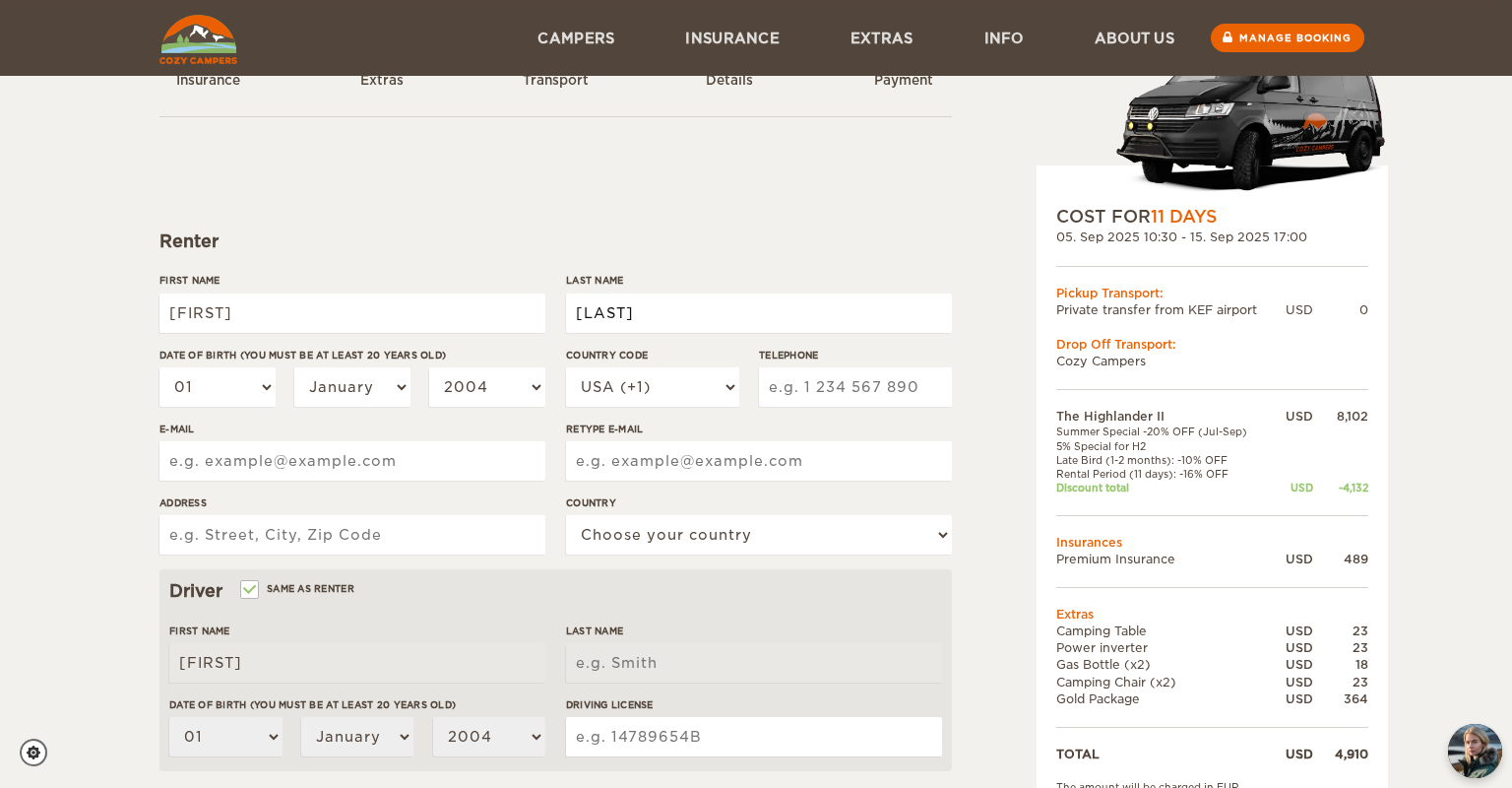 type on "Foster" 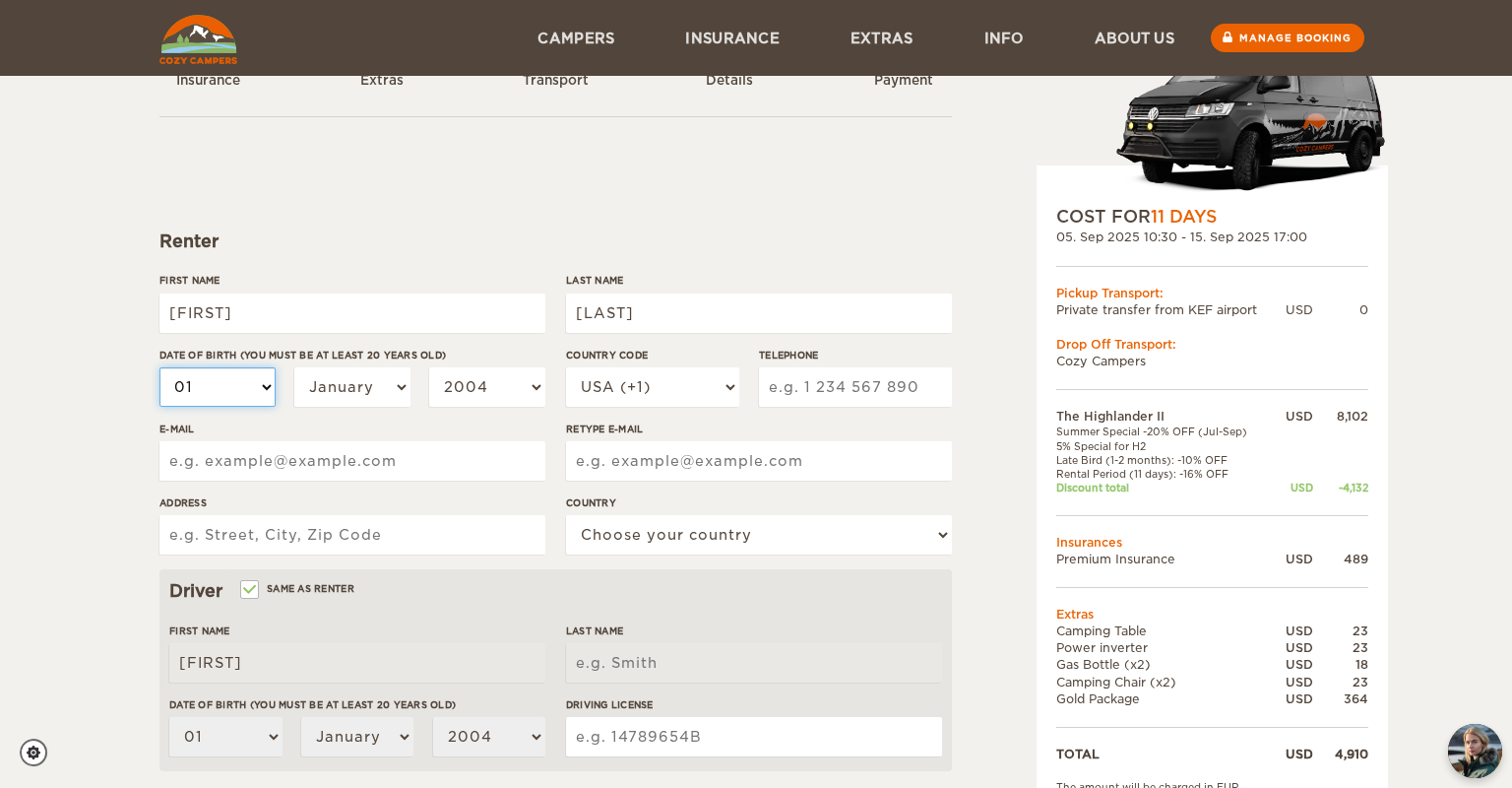 type on "Foster" 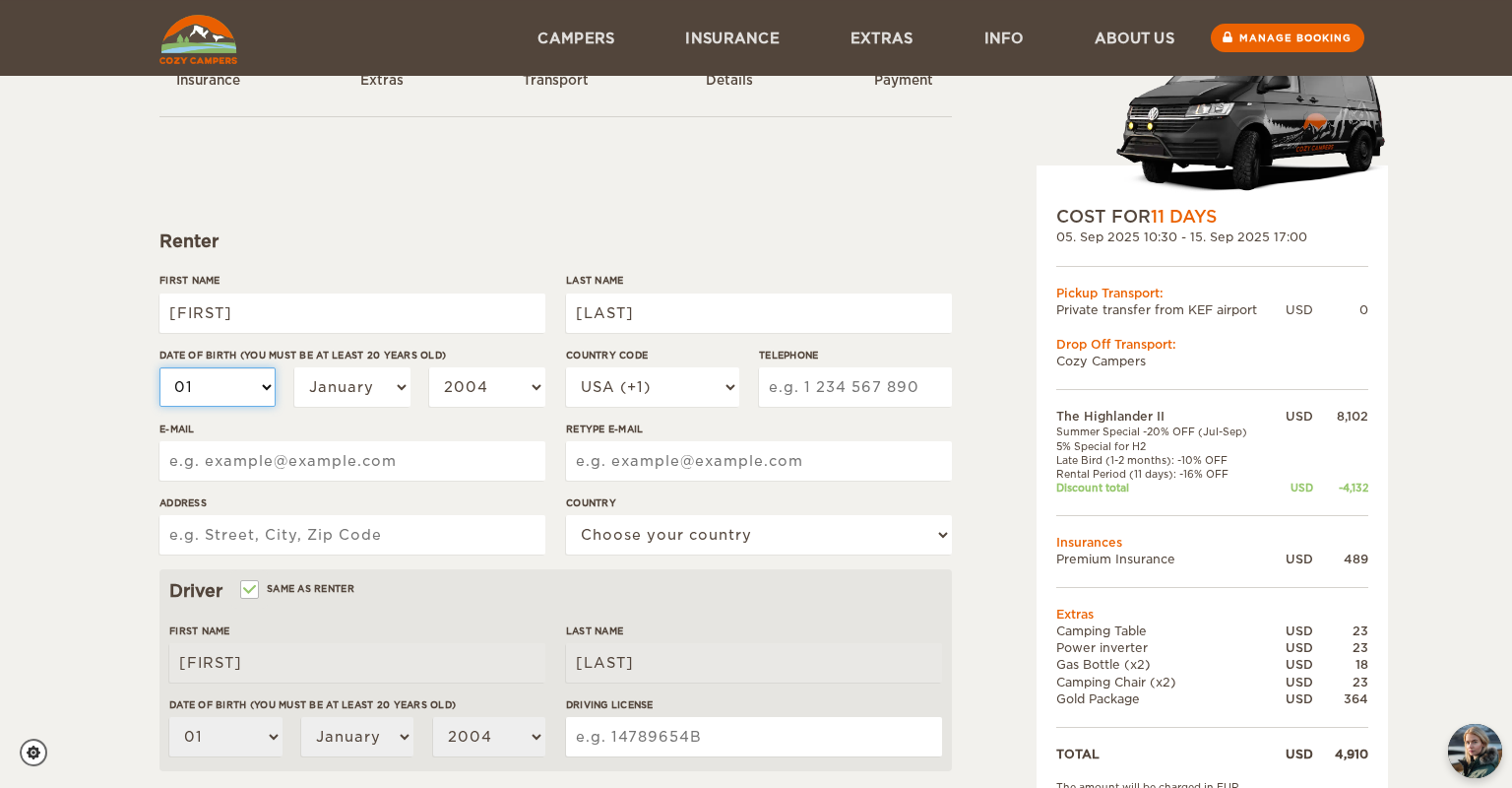 select on "10" 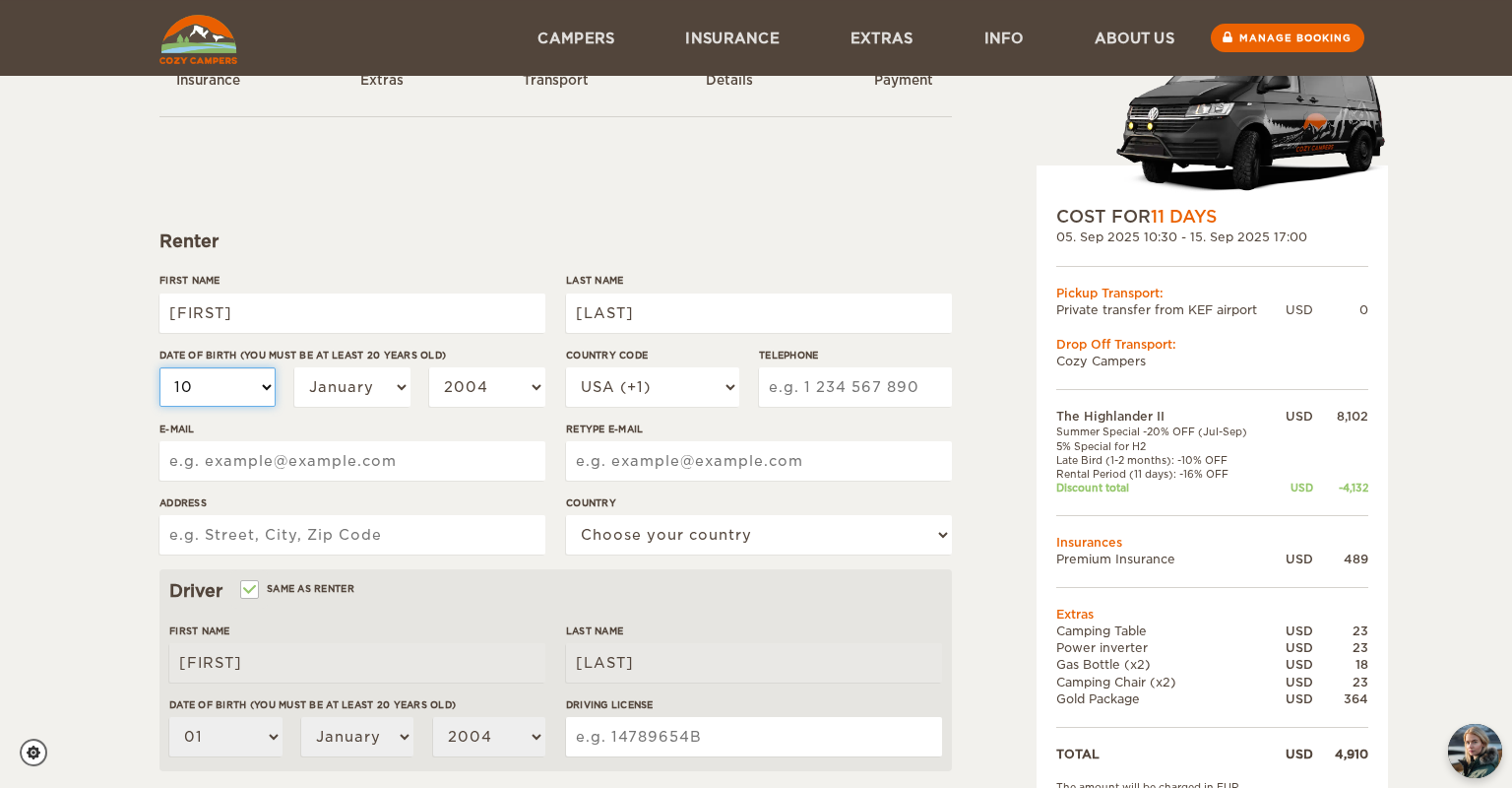 select on "10" 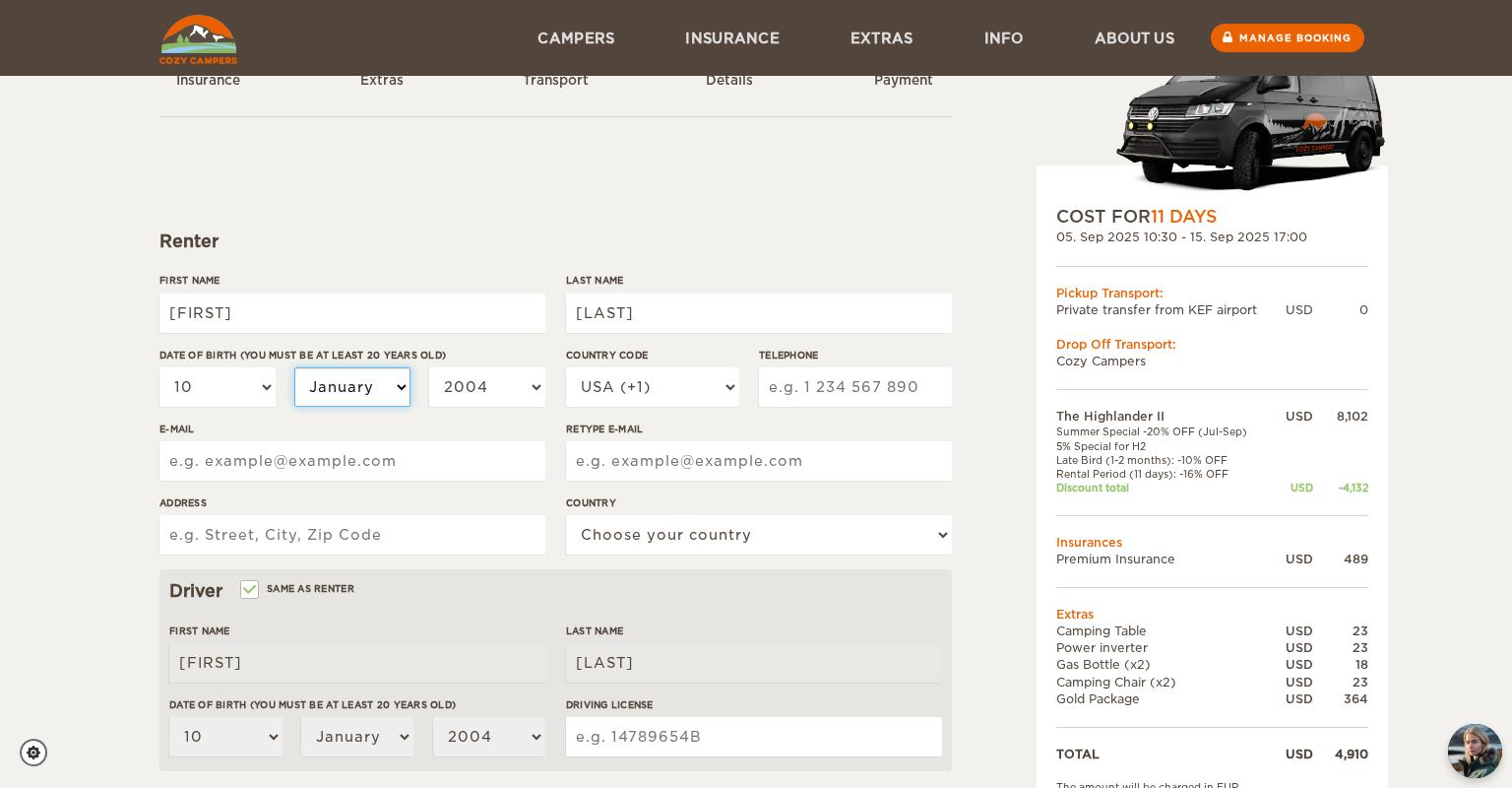 select on "10" 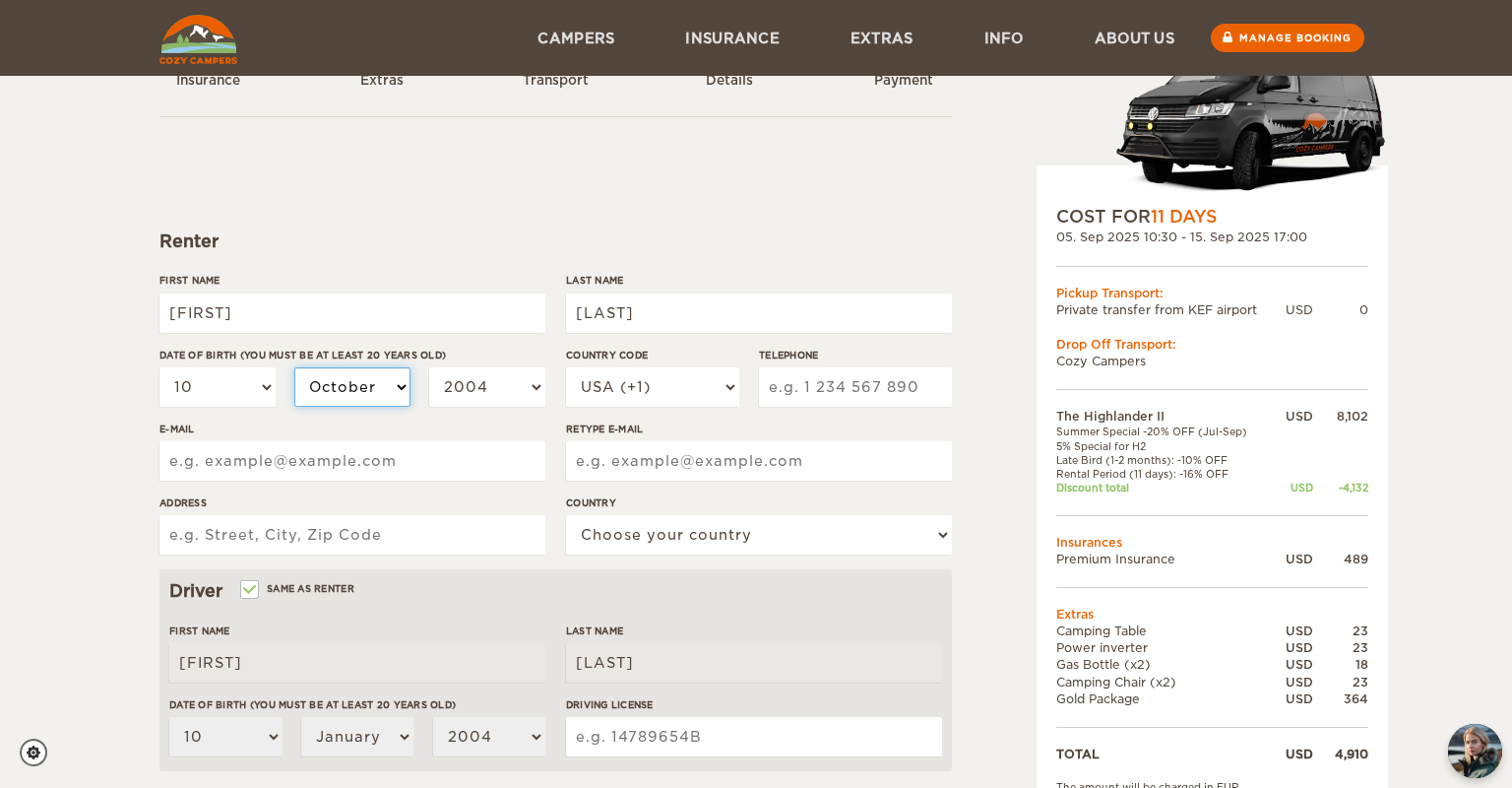 click on "October" at bounding box center (0, 0) 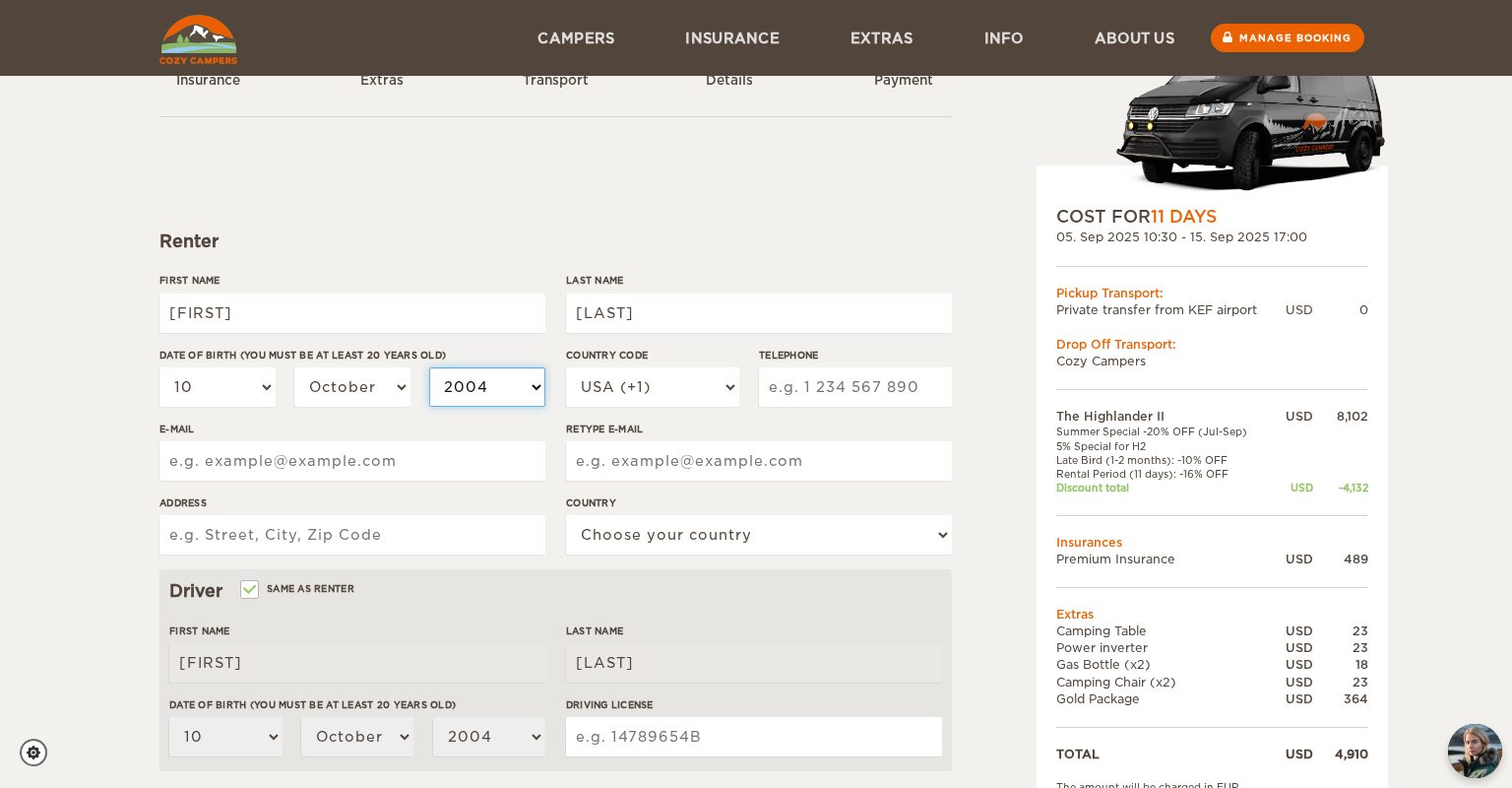 select on "1972" 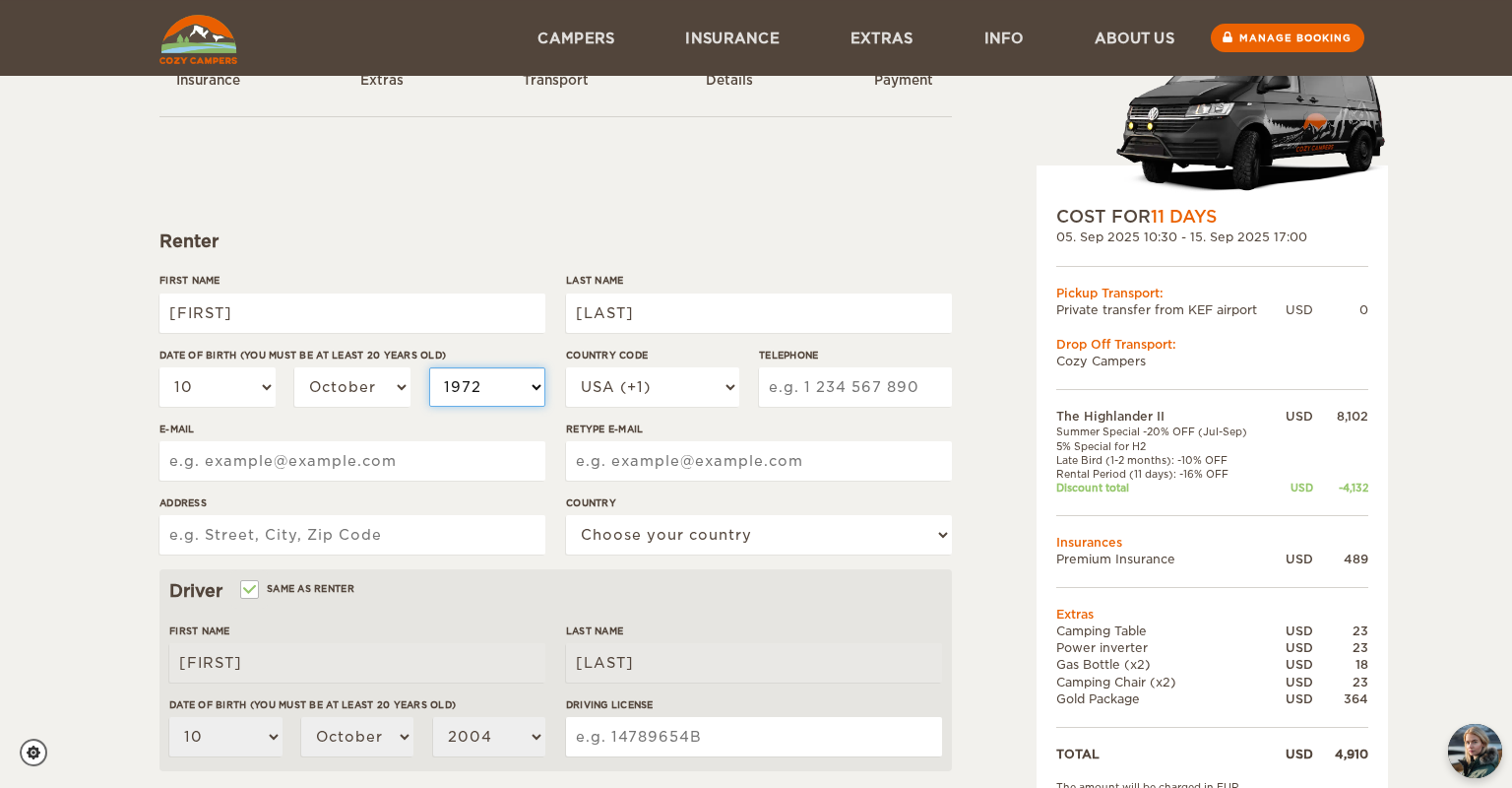 click on "1972" at bounding box center [0, 0] 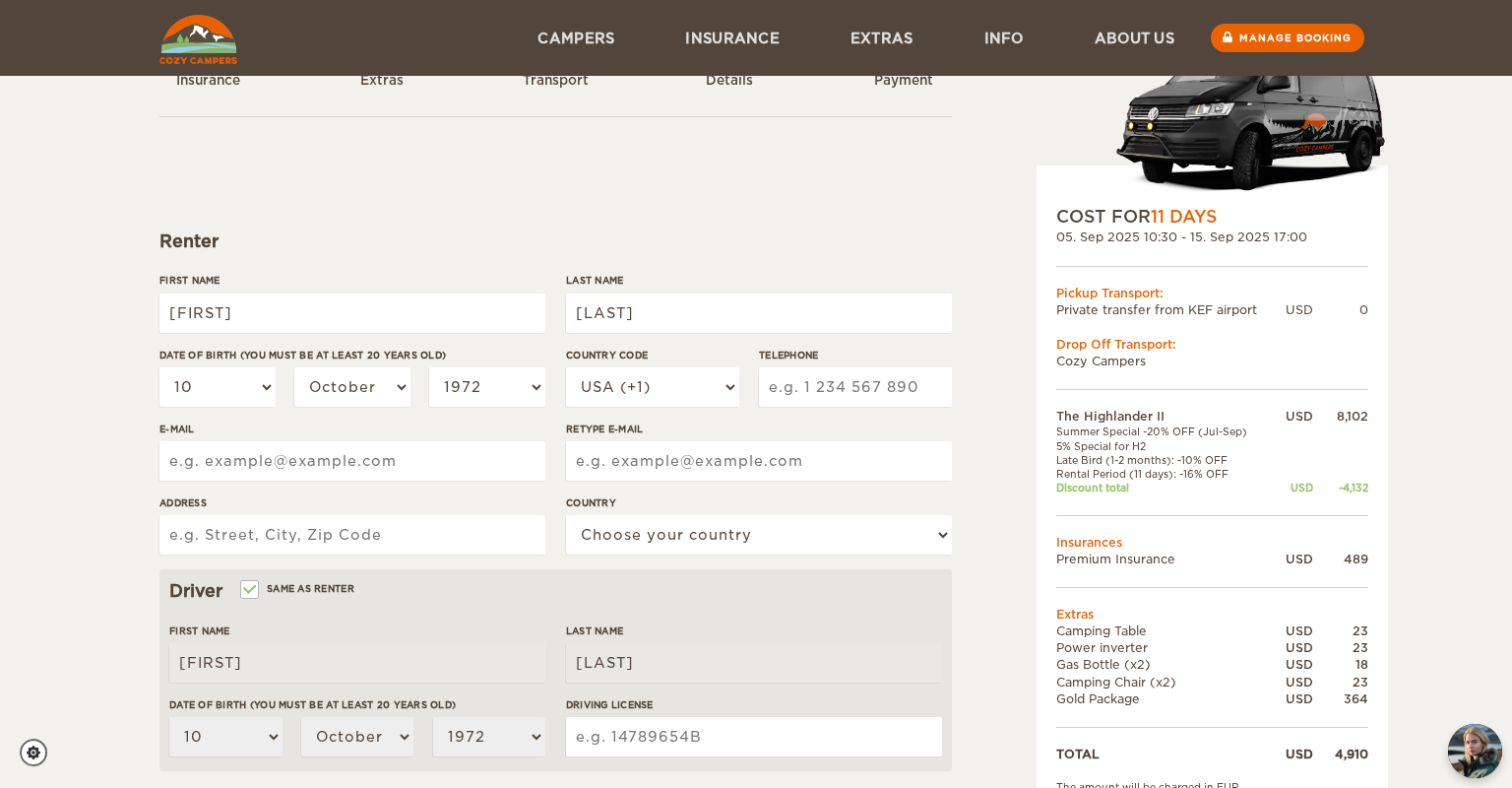 click on "Telephone" at bounding box center (855, 387) 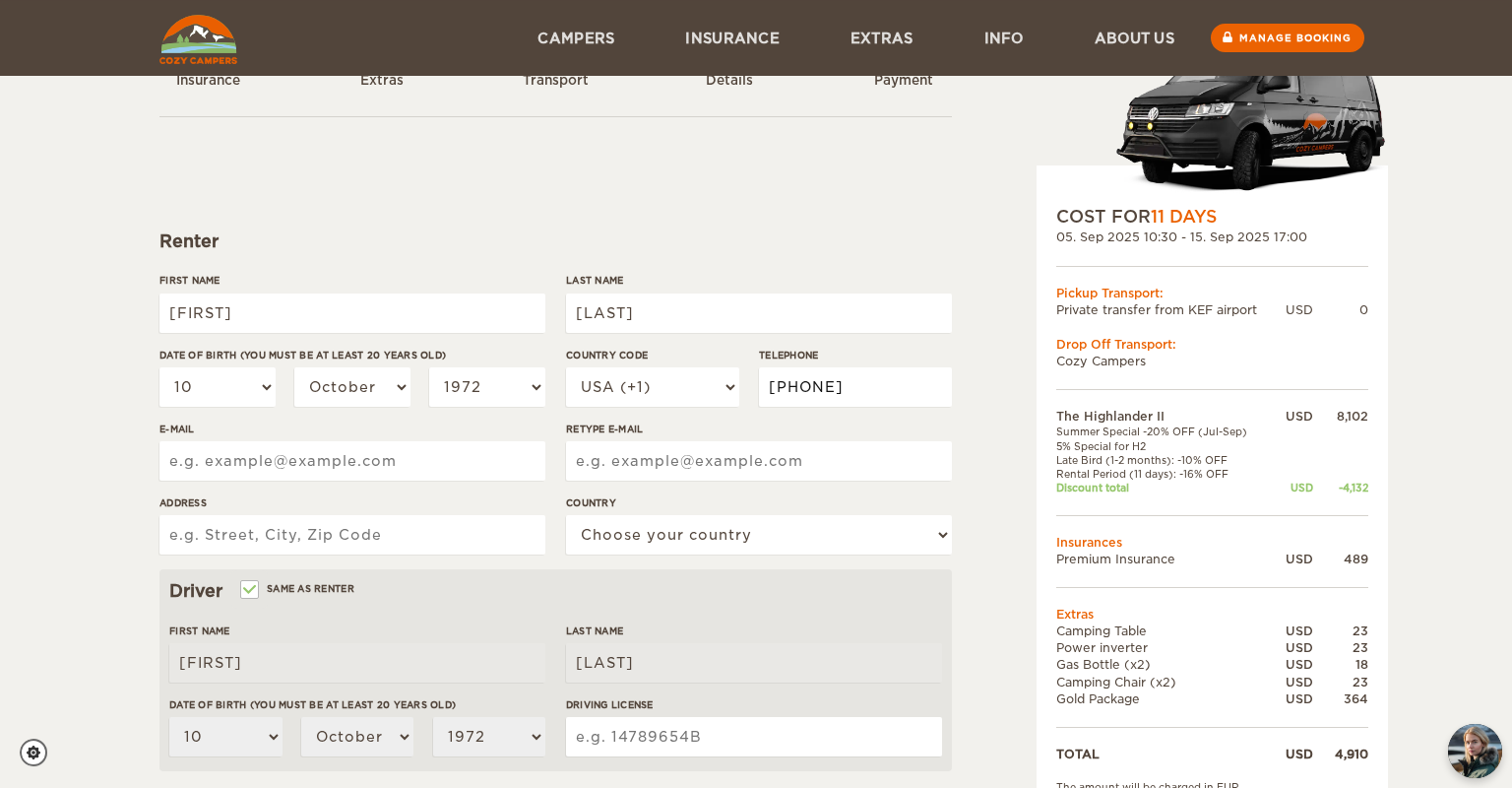 type on "9709032631" 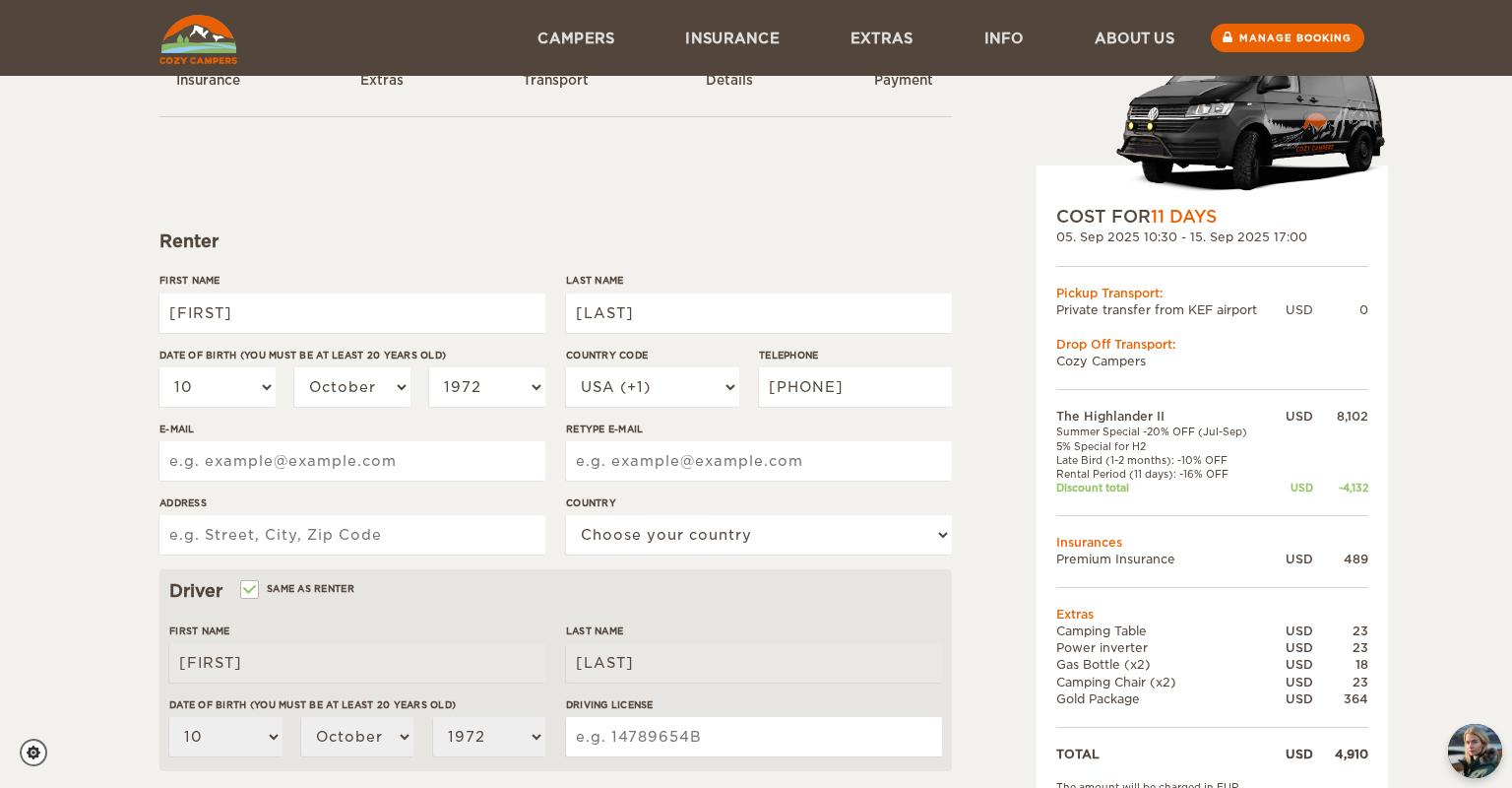 click on "E-mail" at bounding box center (352, 461) 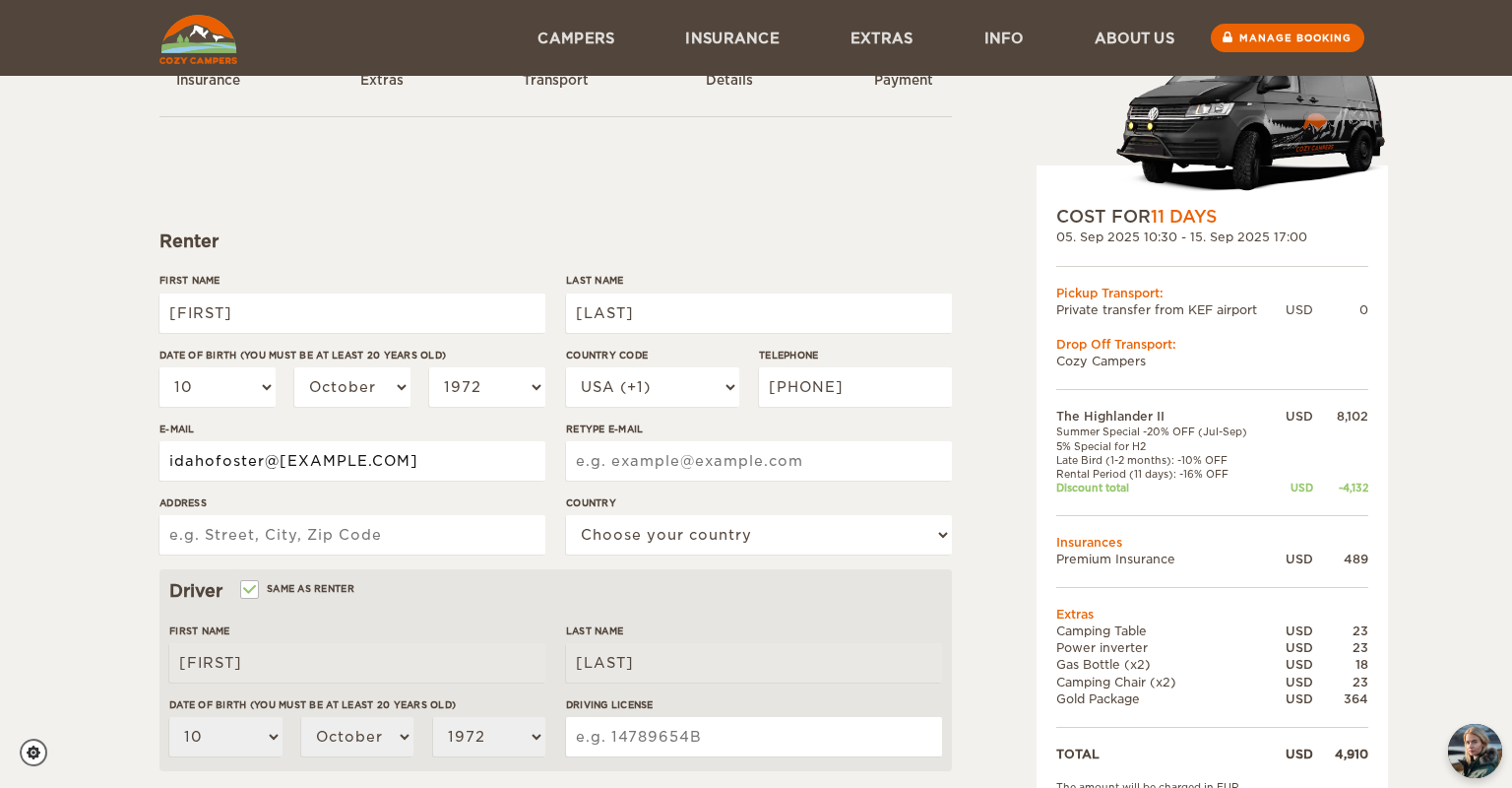 type on "idahofoster@gmail.com" 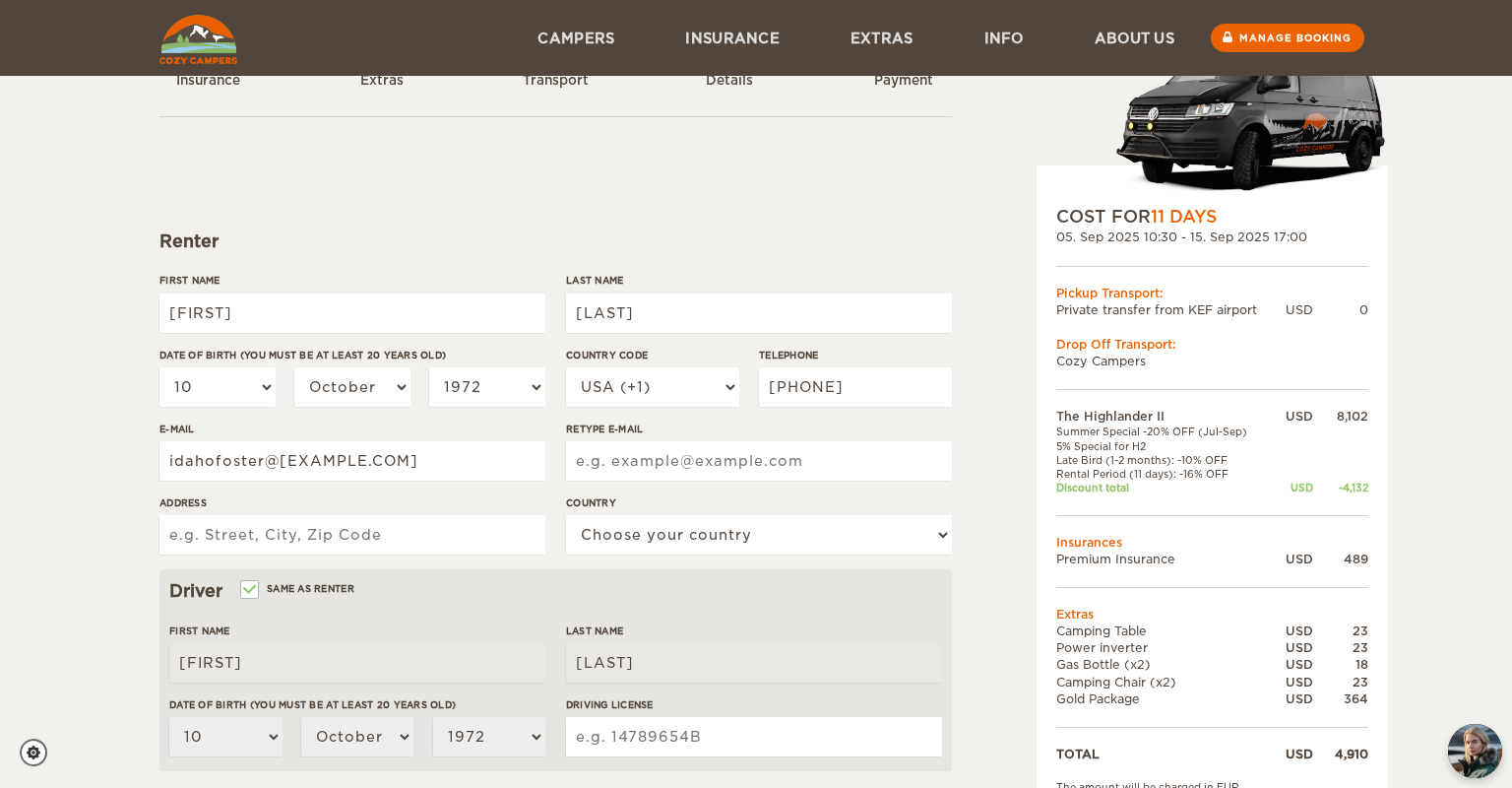click on "Retype E-mail" at bounding box center (759, 458) 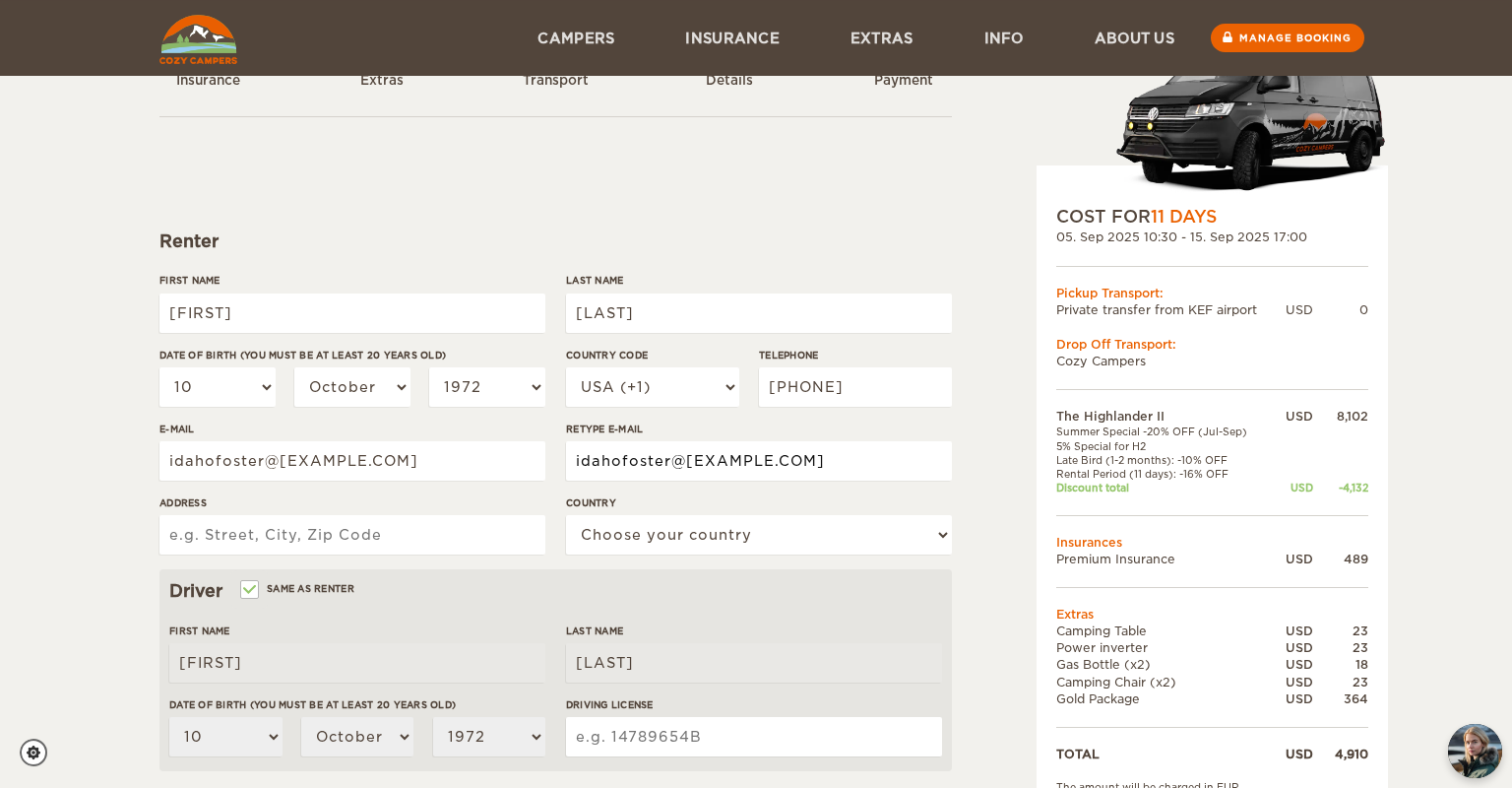 type on "idahofoster@gmail.com" 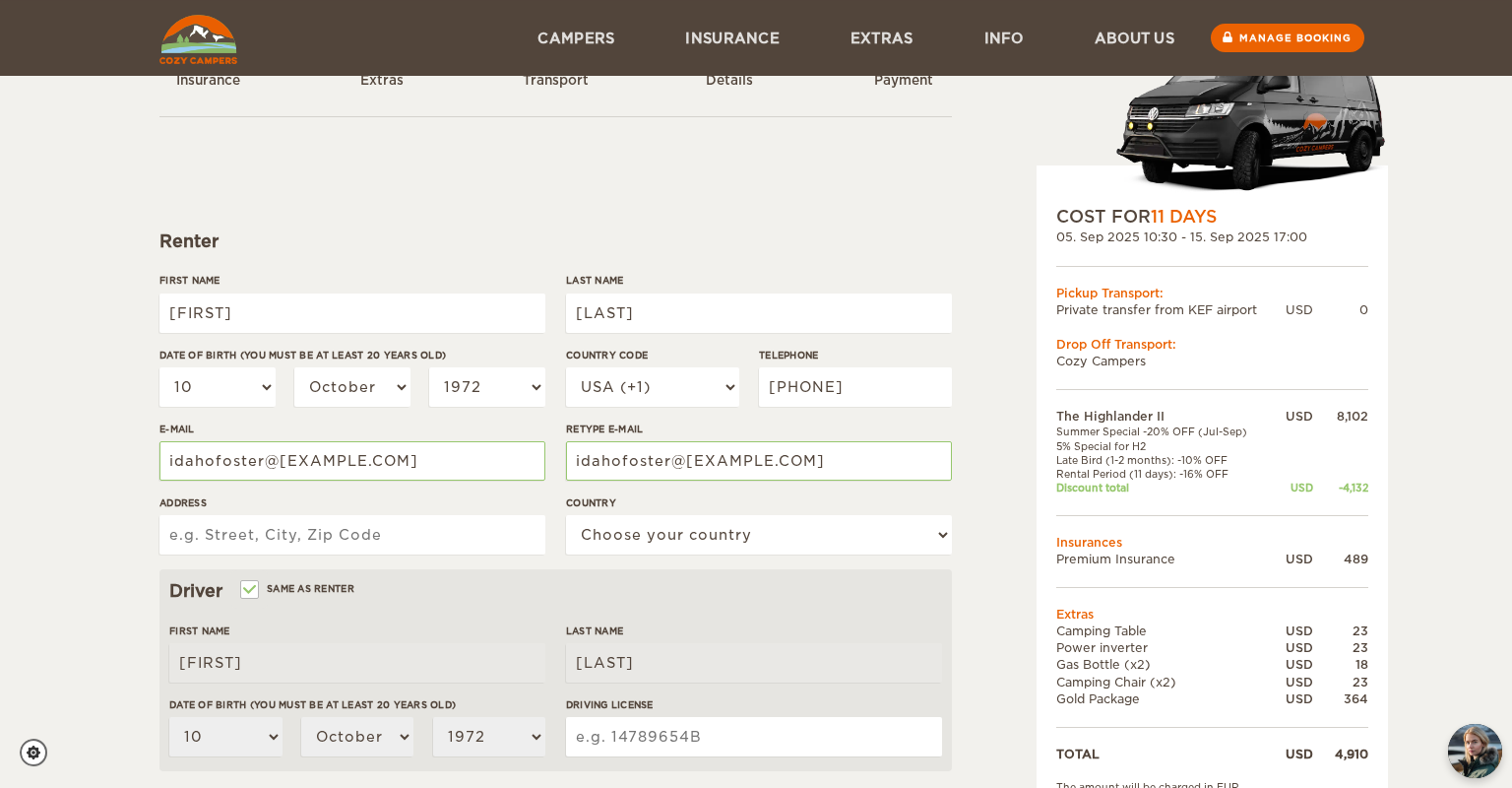 click on "Address" at bounding box center (352, 535) 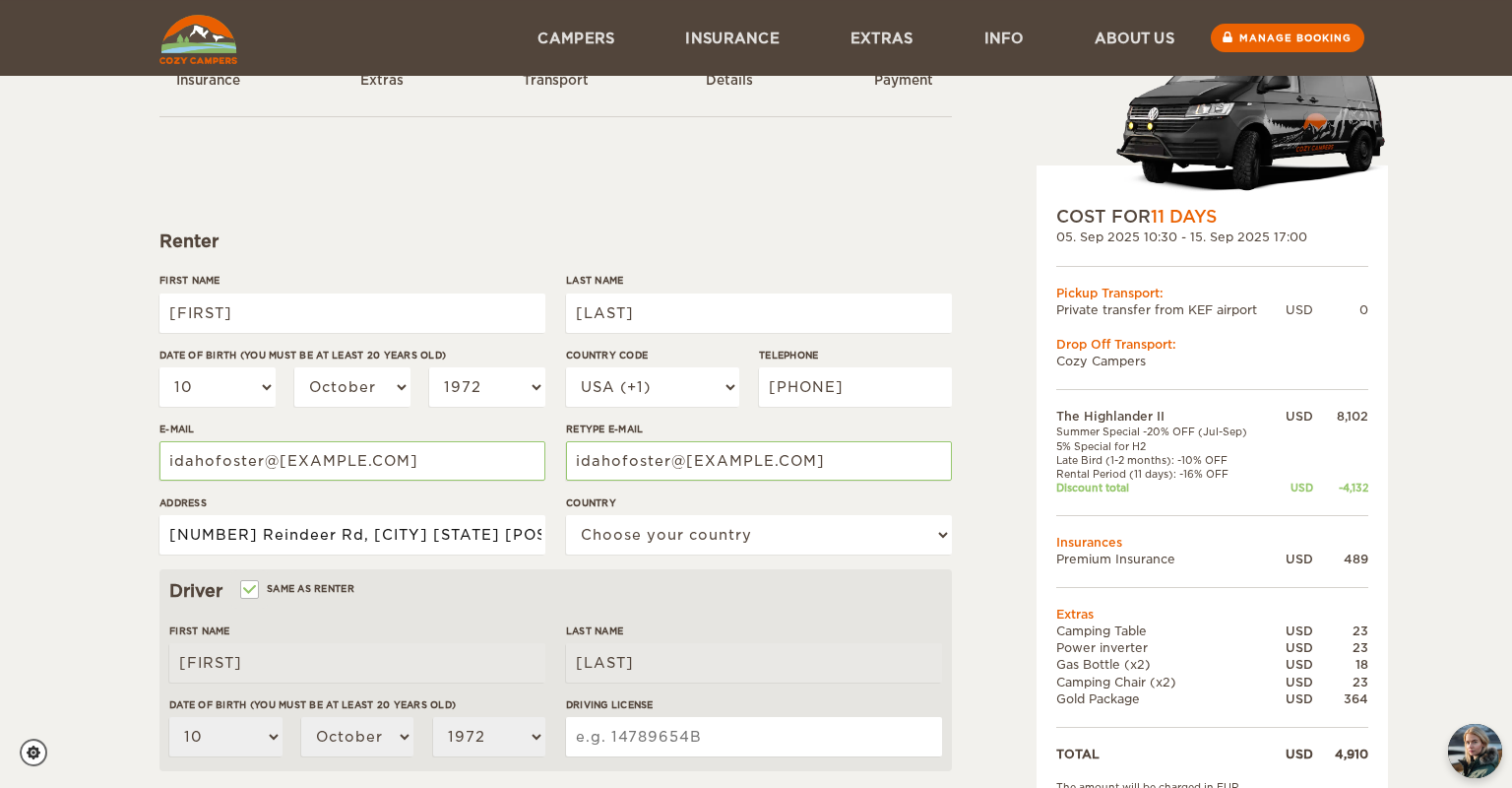 type on "296 Reindeer Rd, Bayfield CO 81122" 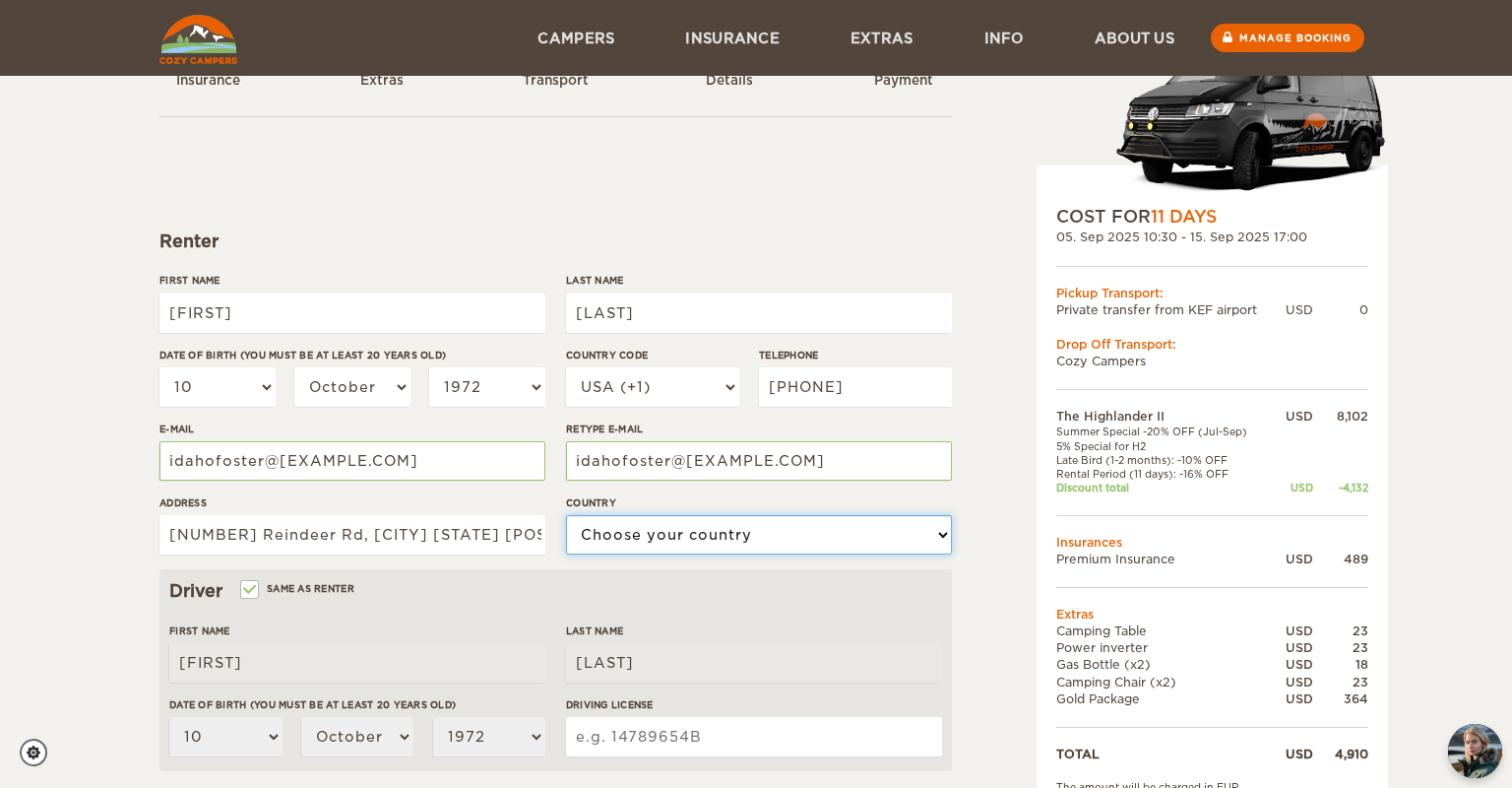 select on "222" 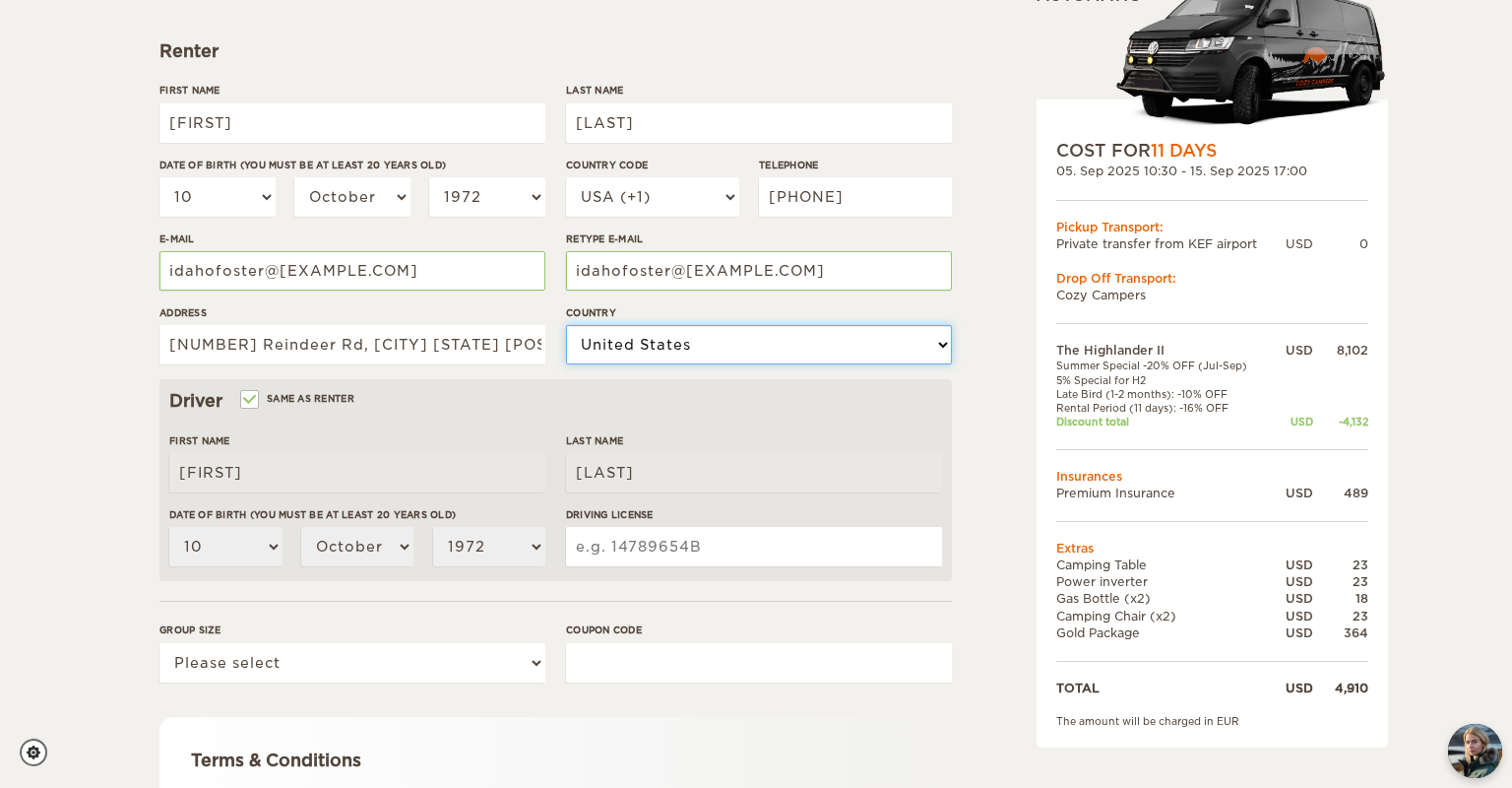 scroll, scrollTop: 268, scrollLeft: 0, axis: vertical 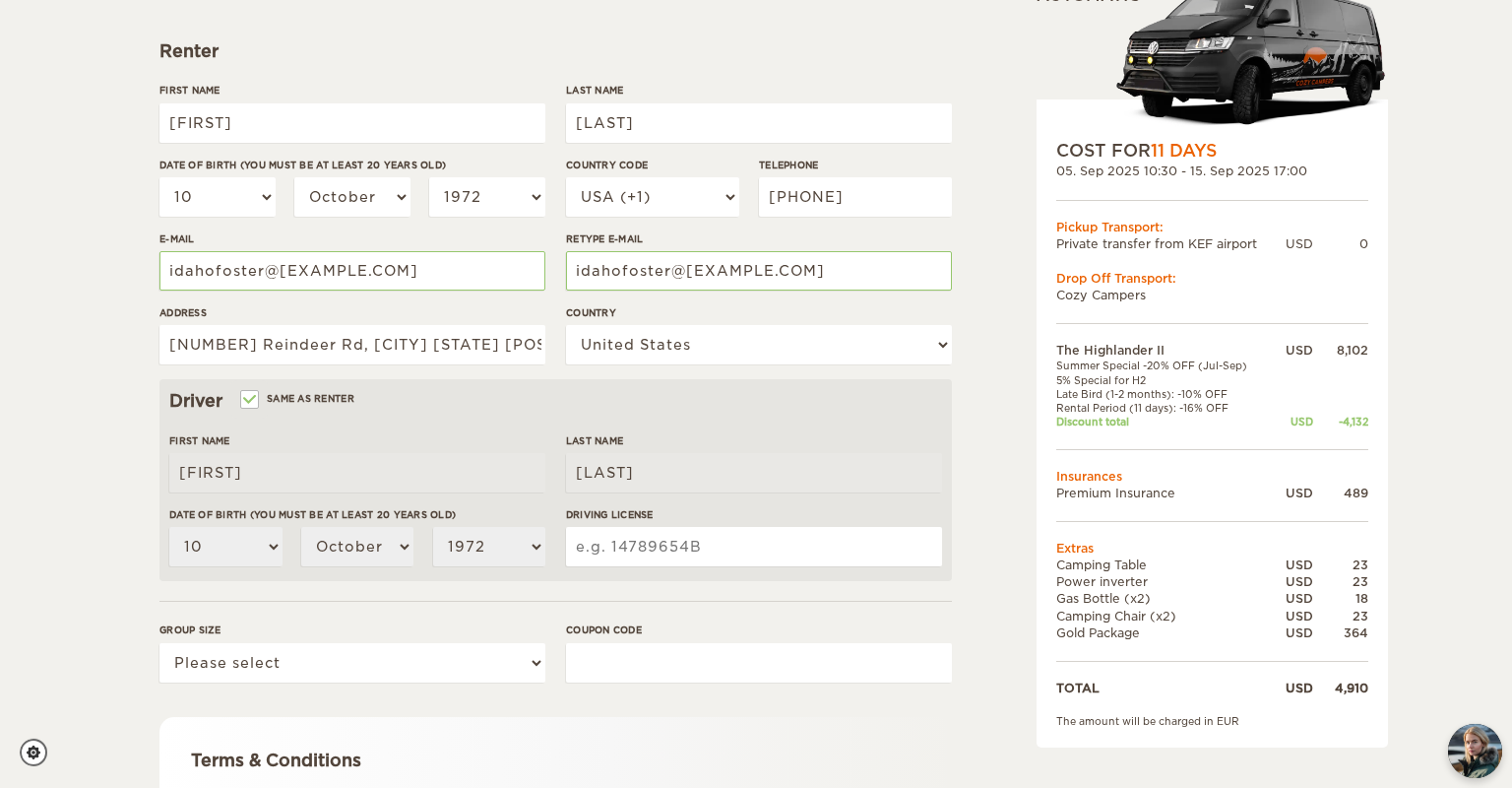 click on "Driving License" at bounding box center [754, 547] 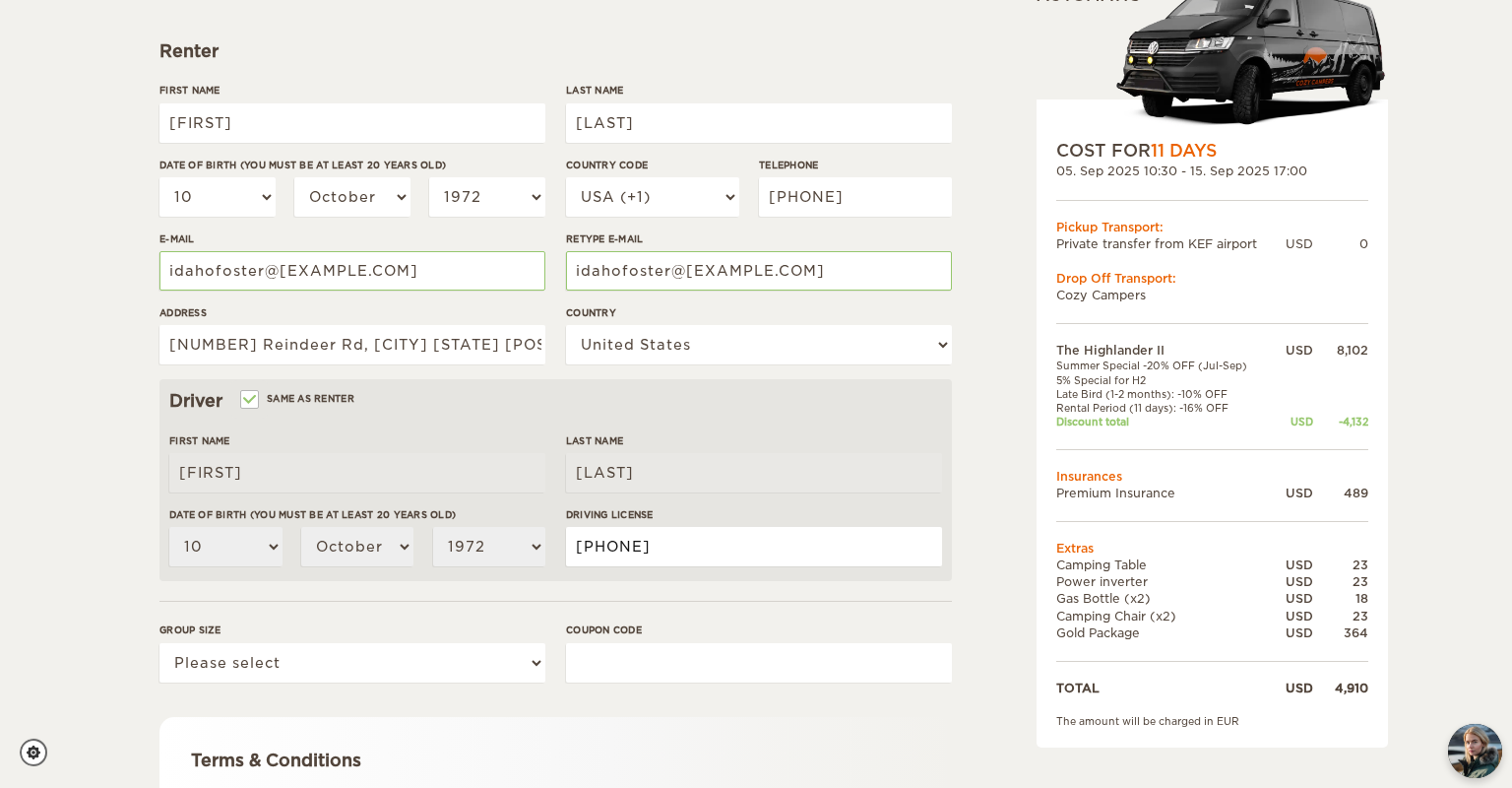 type on "17-069-7240" 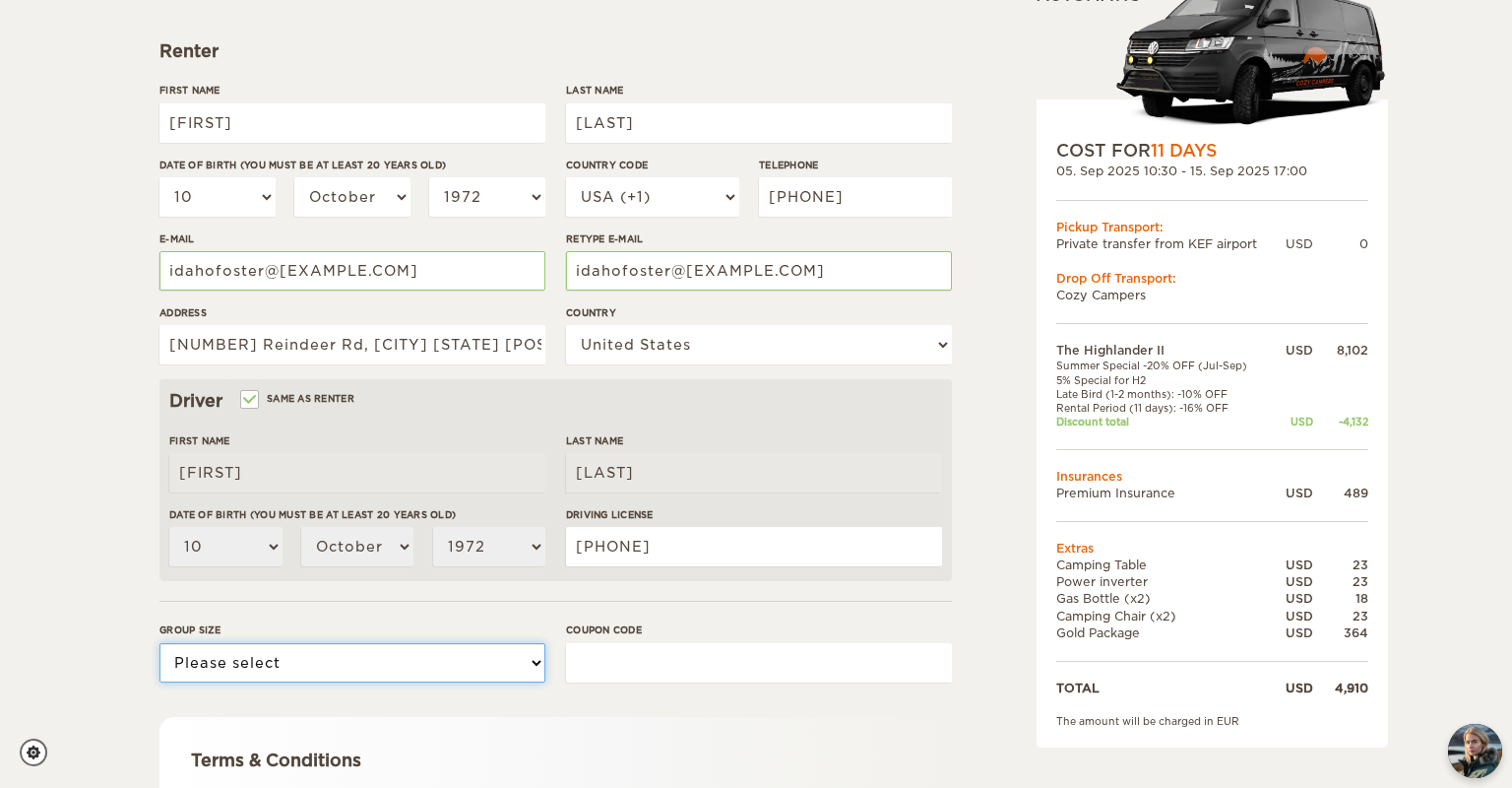 select on "2" 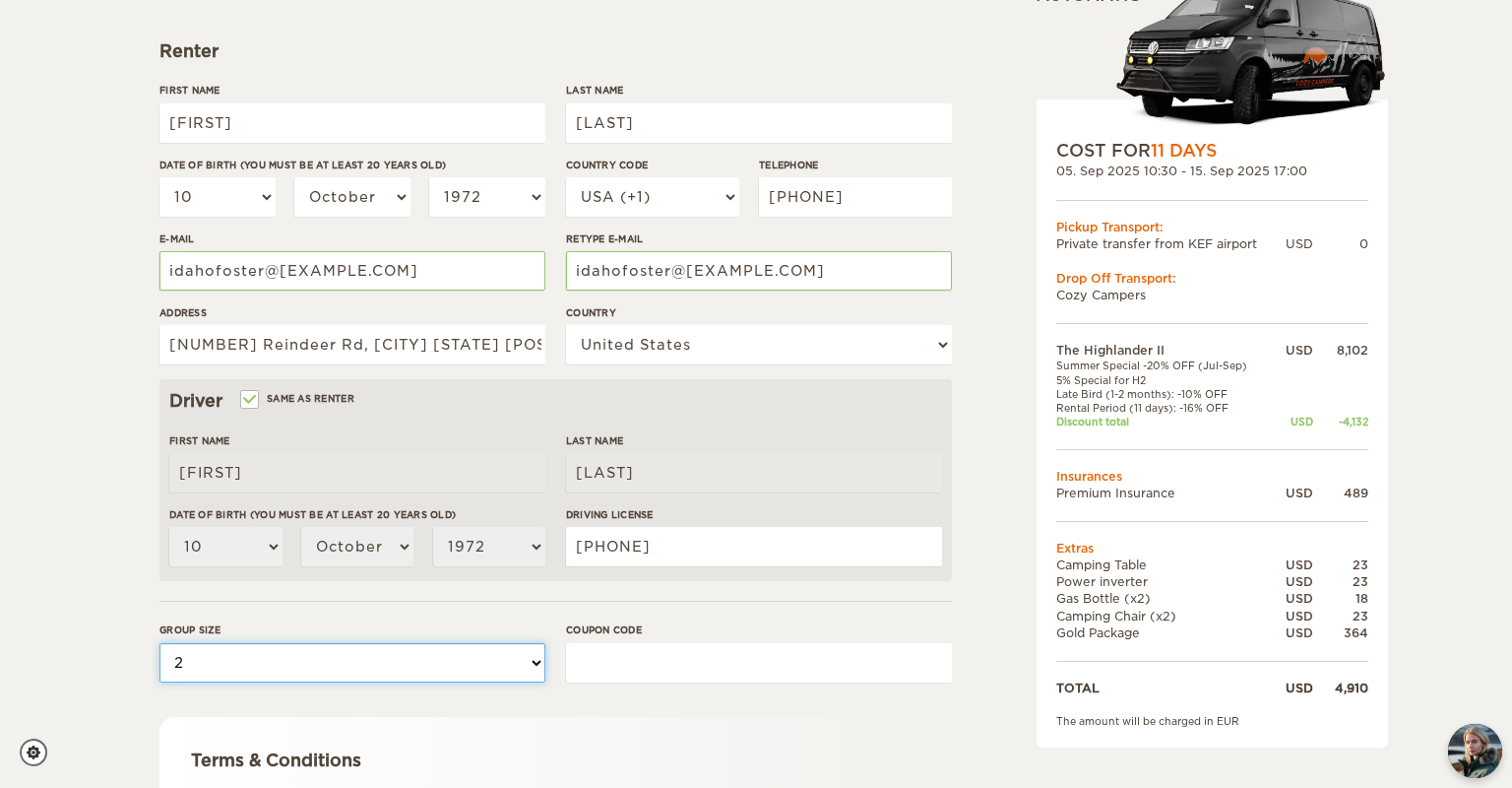 click on "2" at bounding box center (0, 0) 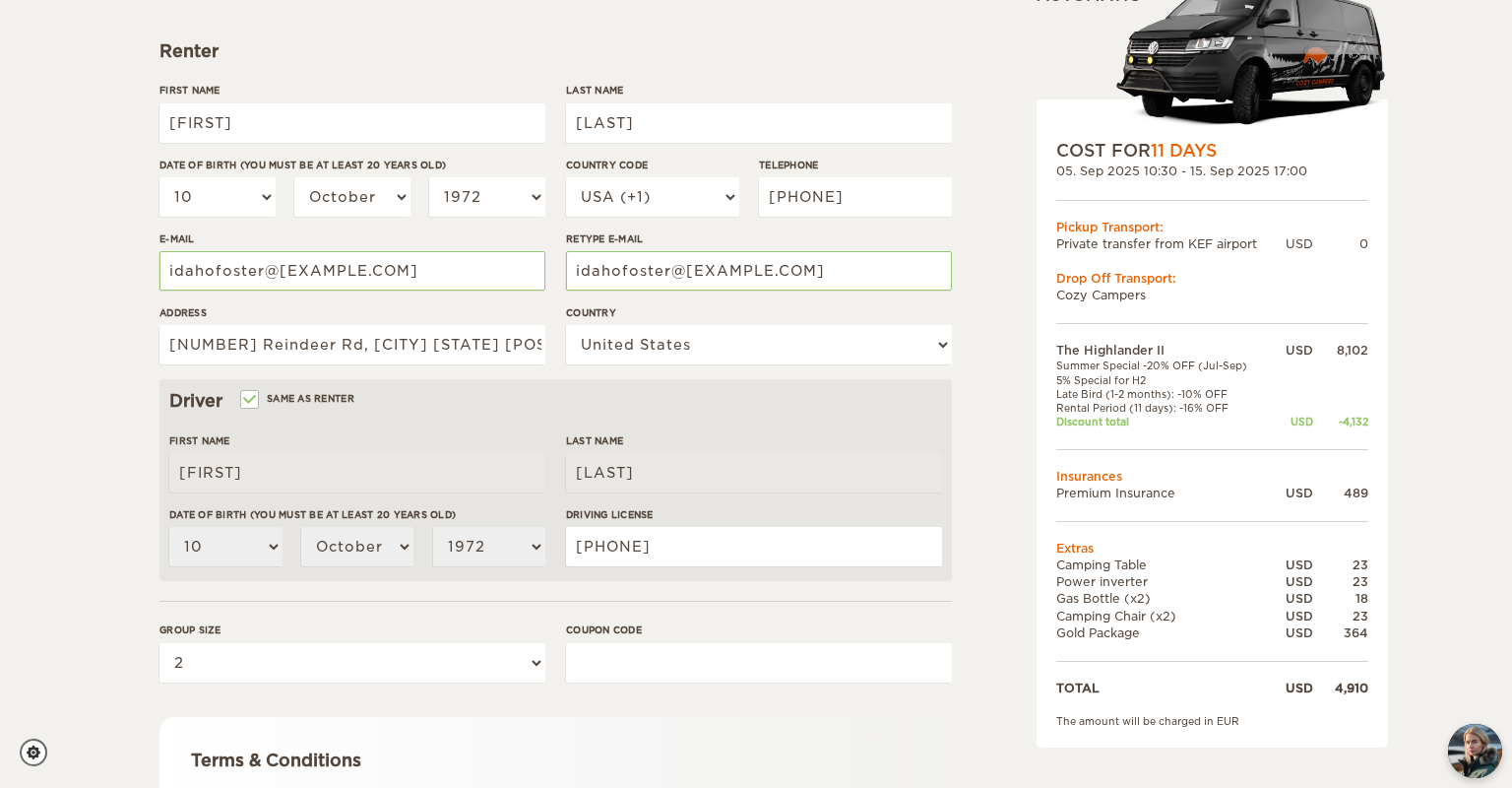 click on "Coupon code" at bounding box center [759, 663] 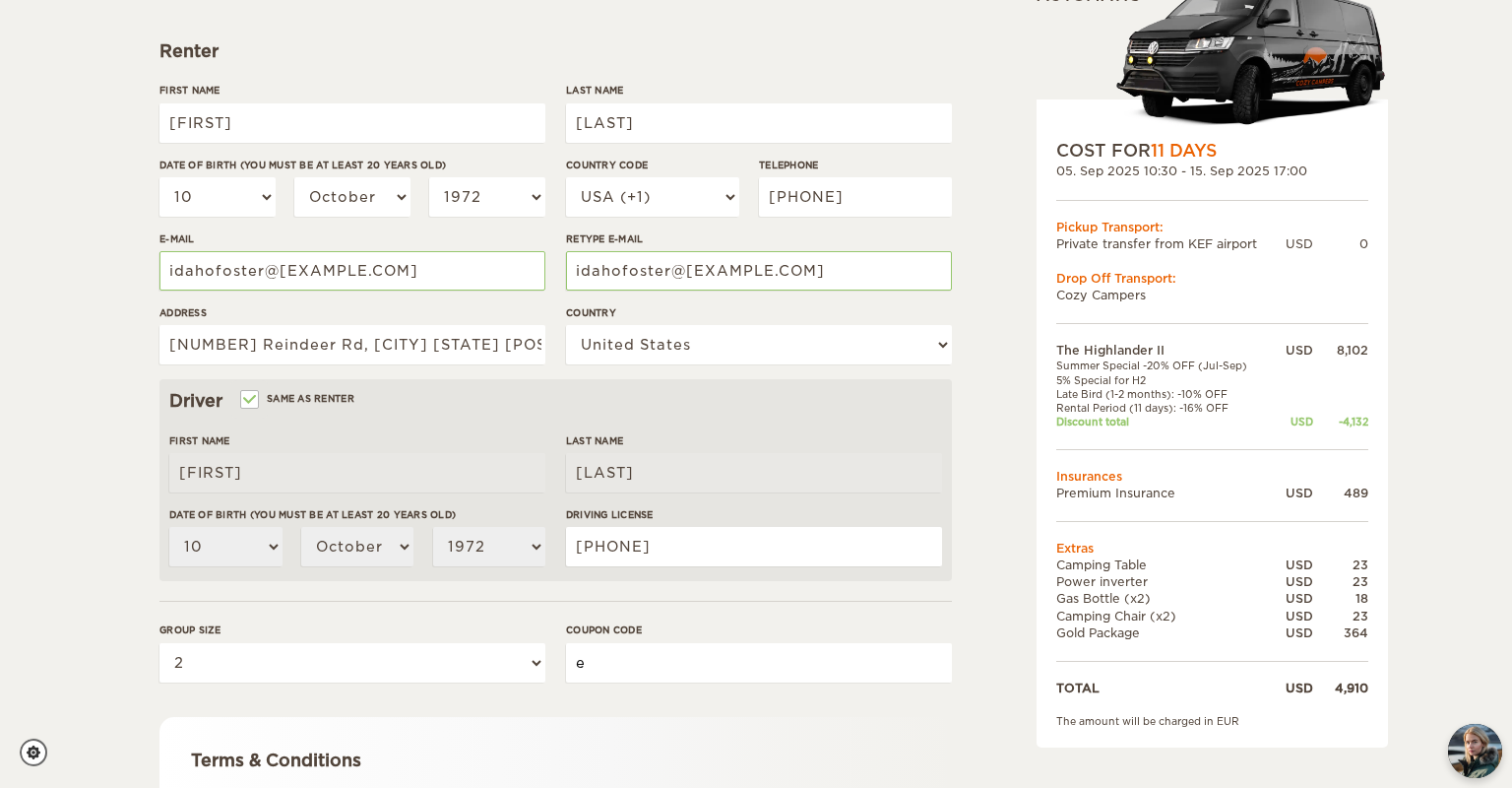 click on "e" at bounding box center [759, 663] 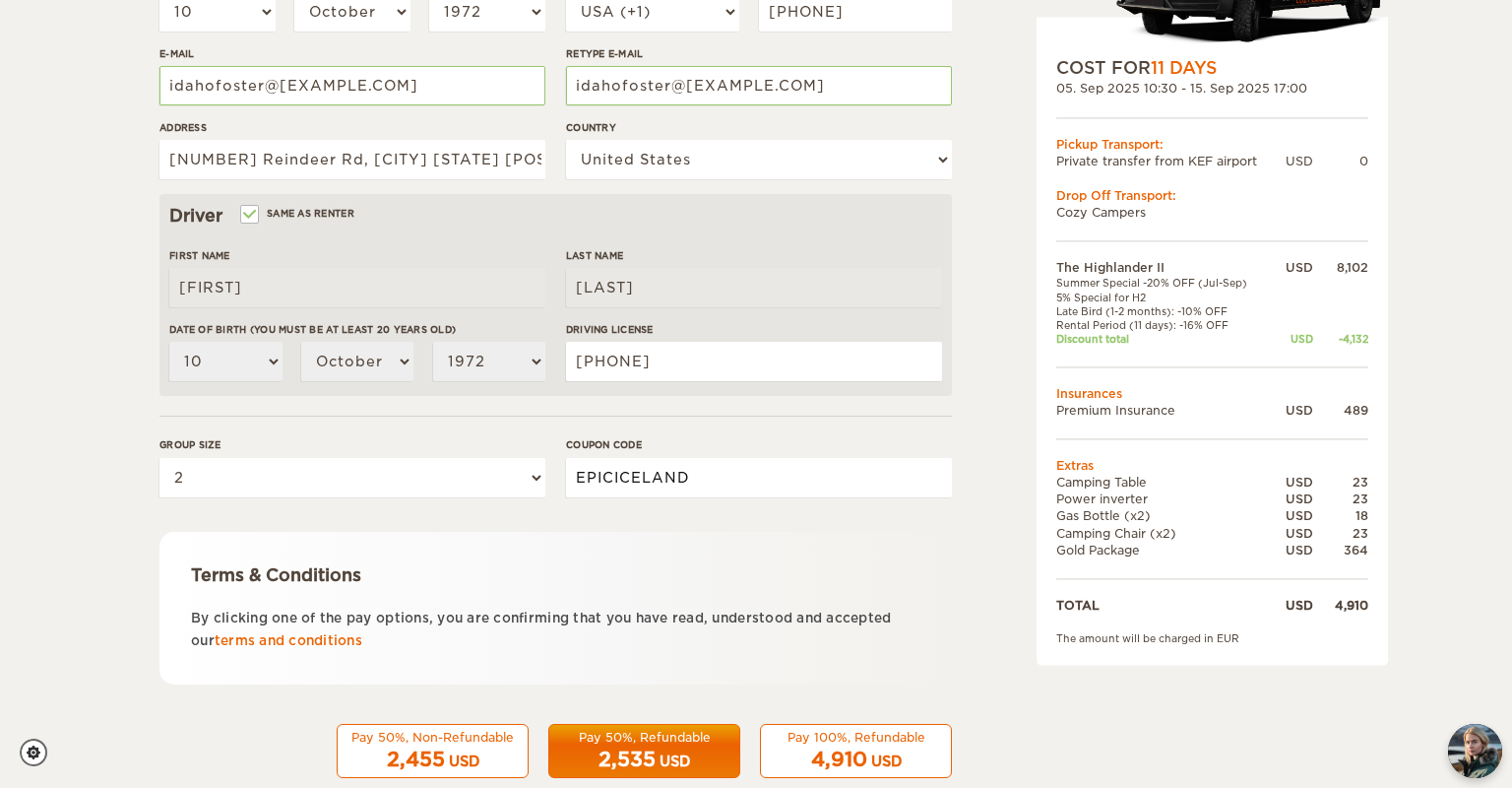 scroll, scrollTop: 493, scrollLeft: 0, axis: vertical 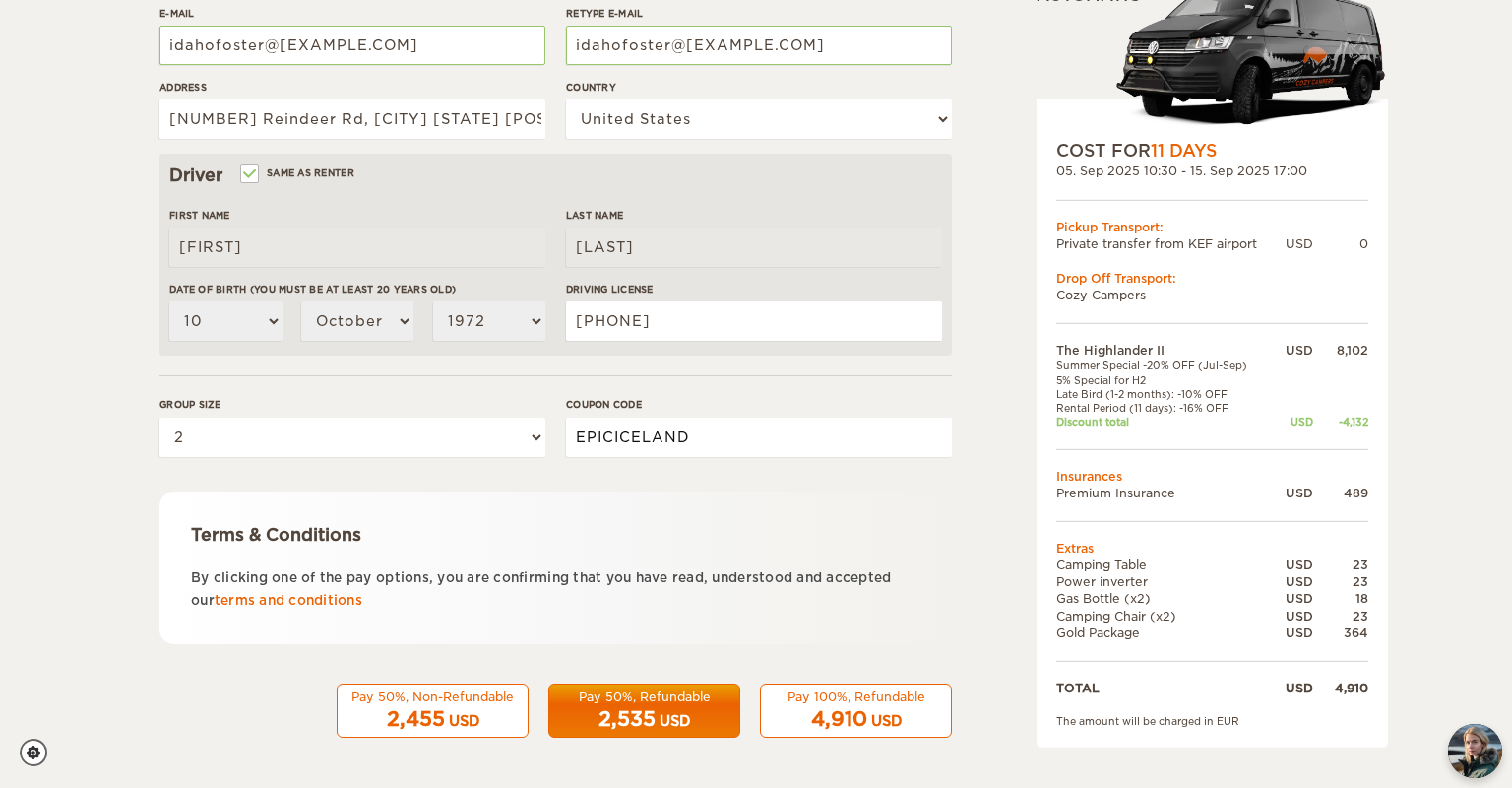 type on "EPICICELAND" 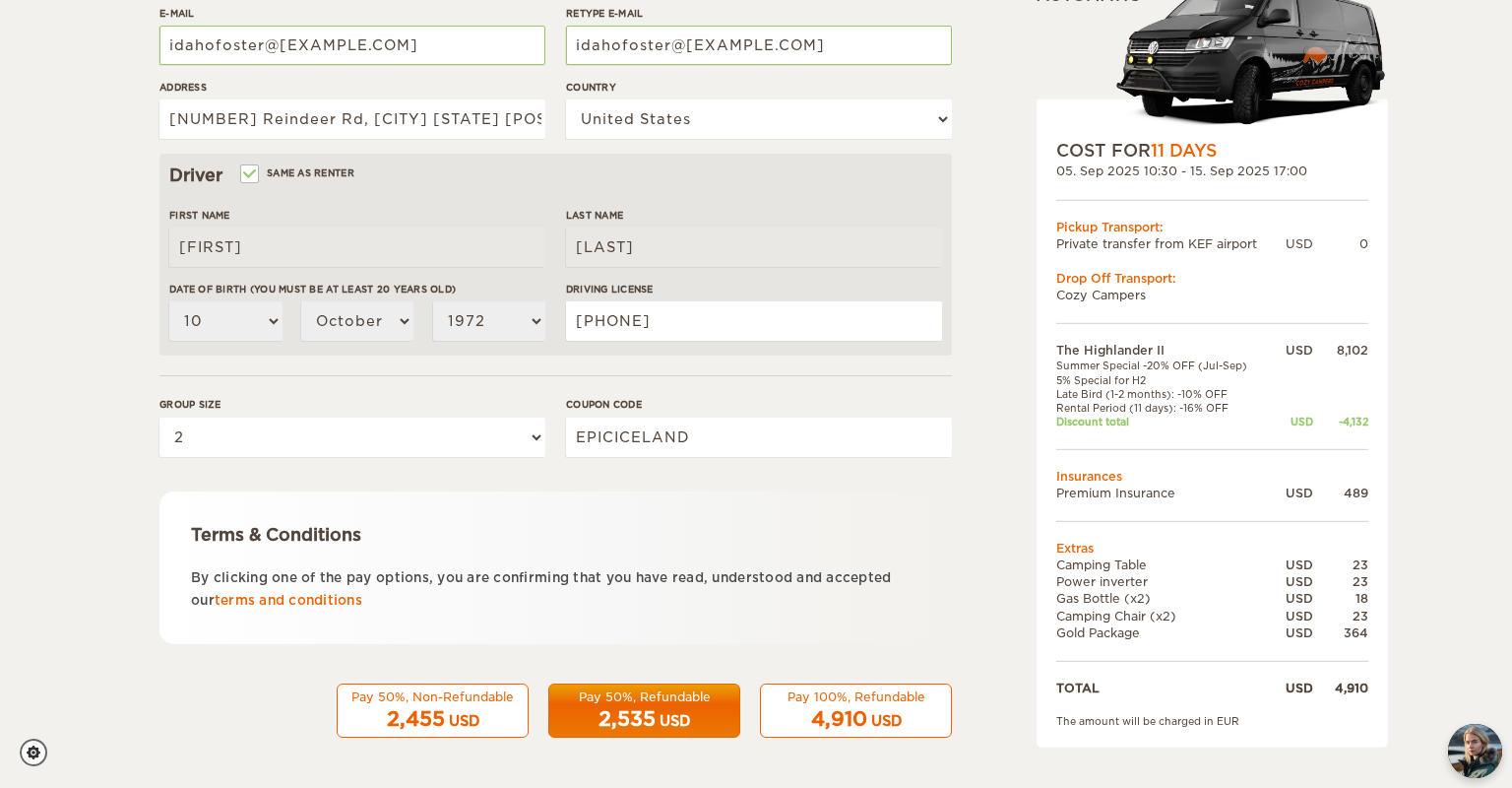 click on "Pay 50%, Refundable" at bounding box center [644, 696] 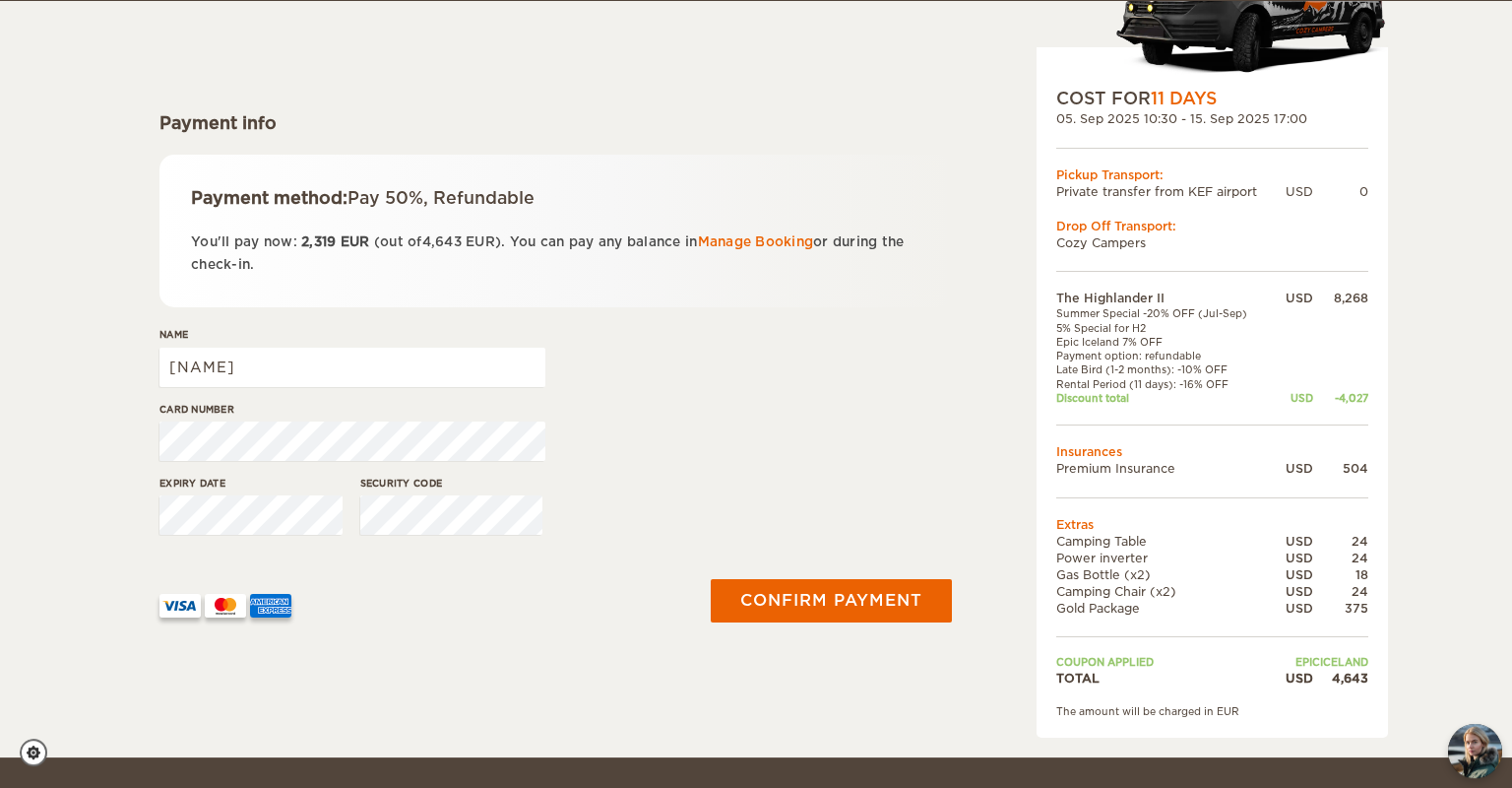 scroll, scrollTop: 197, scrollLeft: 0, axis: vertical 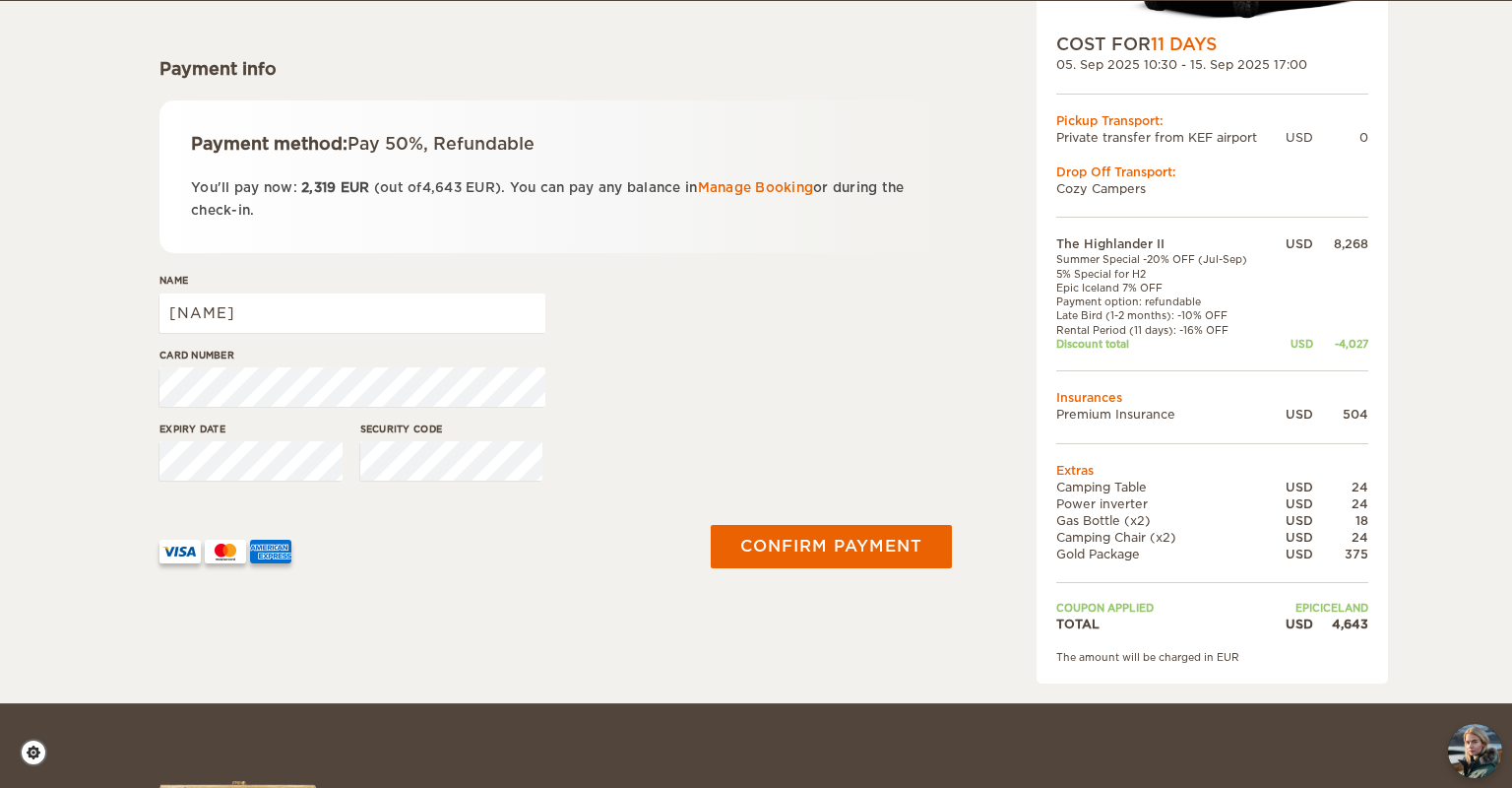 drag, startPoint x: 371, startPoint y: 182, endPoint x: 298, endPoint y: 185, distance: 73.06162 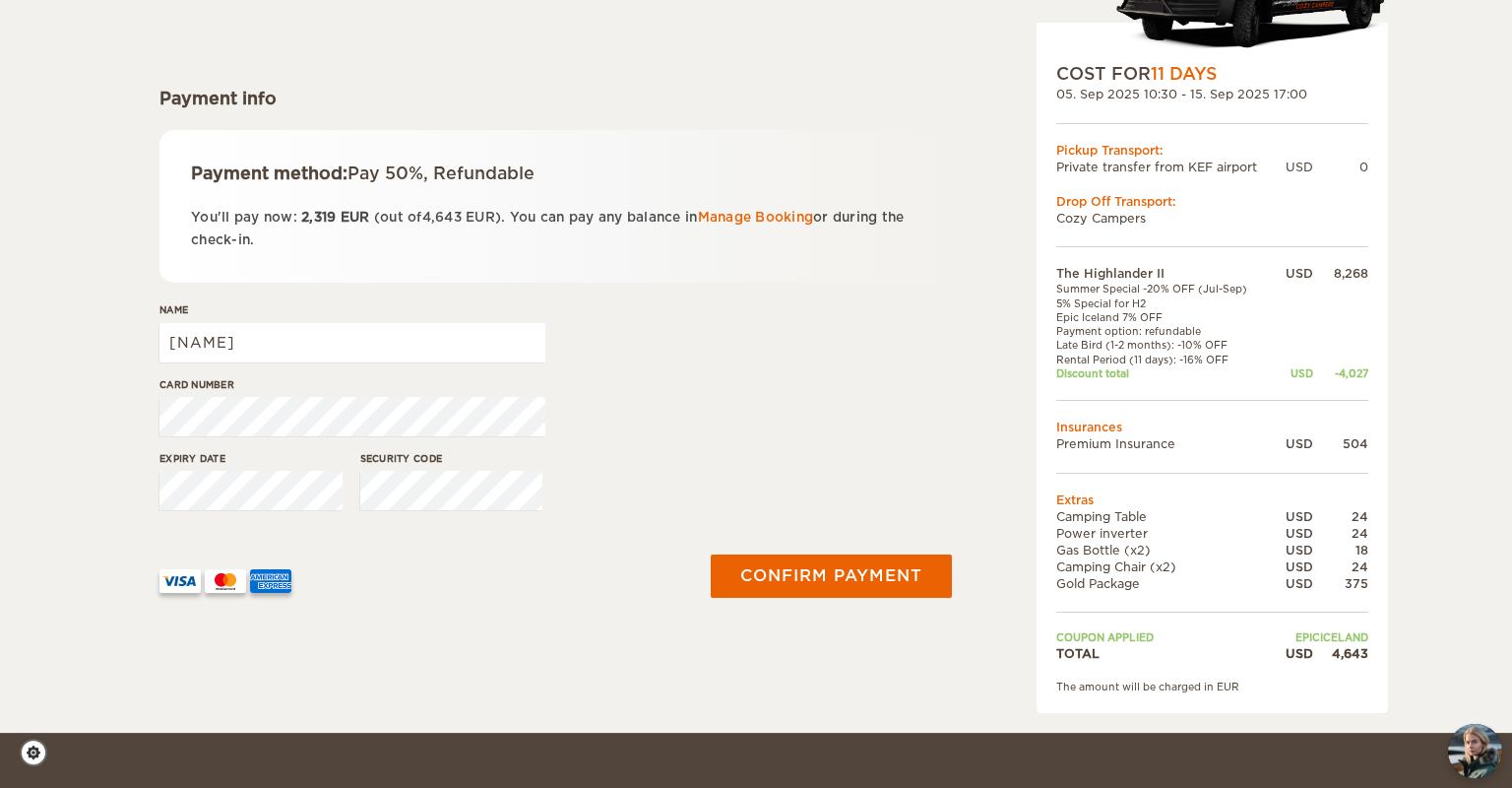 scroll, scrollTop: 221, scrollLeft: 0, axis: vertical 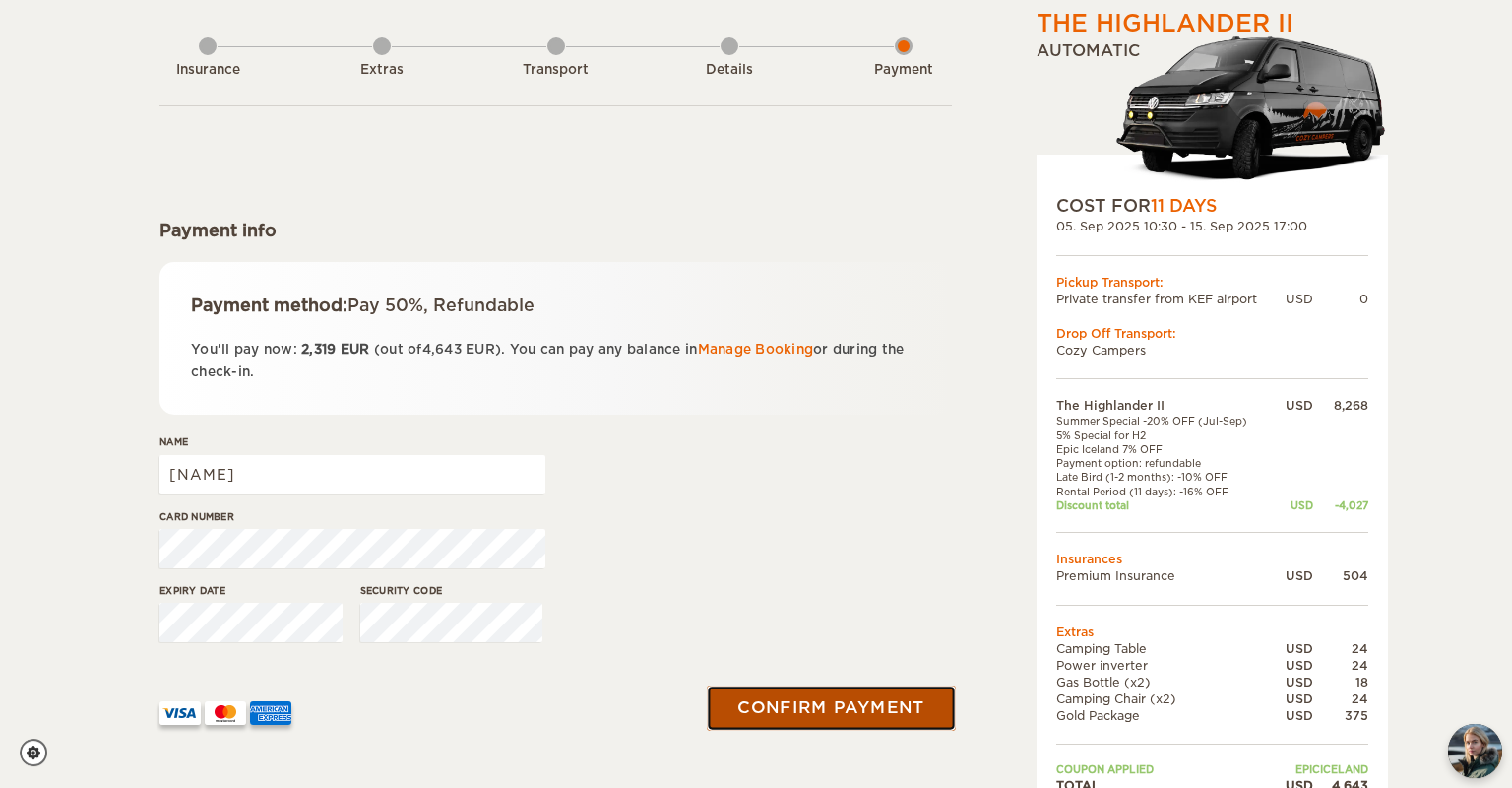 click on "Confirm payment" at bounding box center (831, 708) 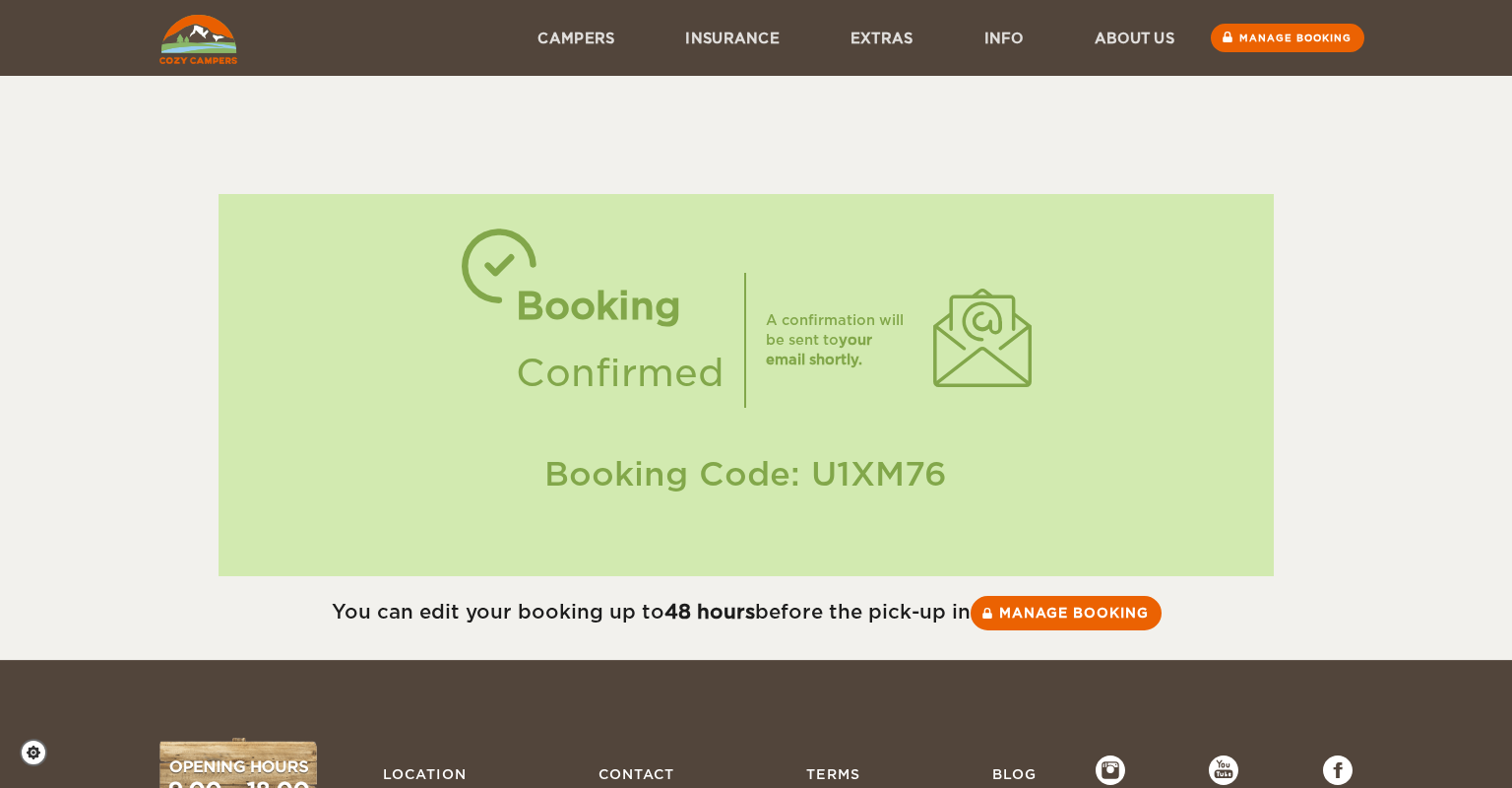 scroll, scrollTop: 0, scrollLeft: 0, axis: both 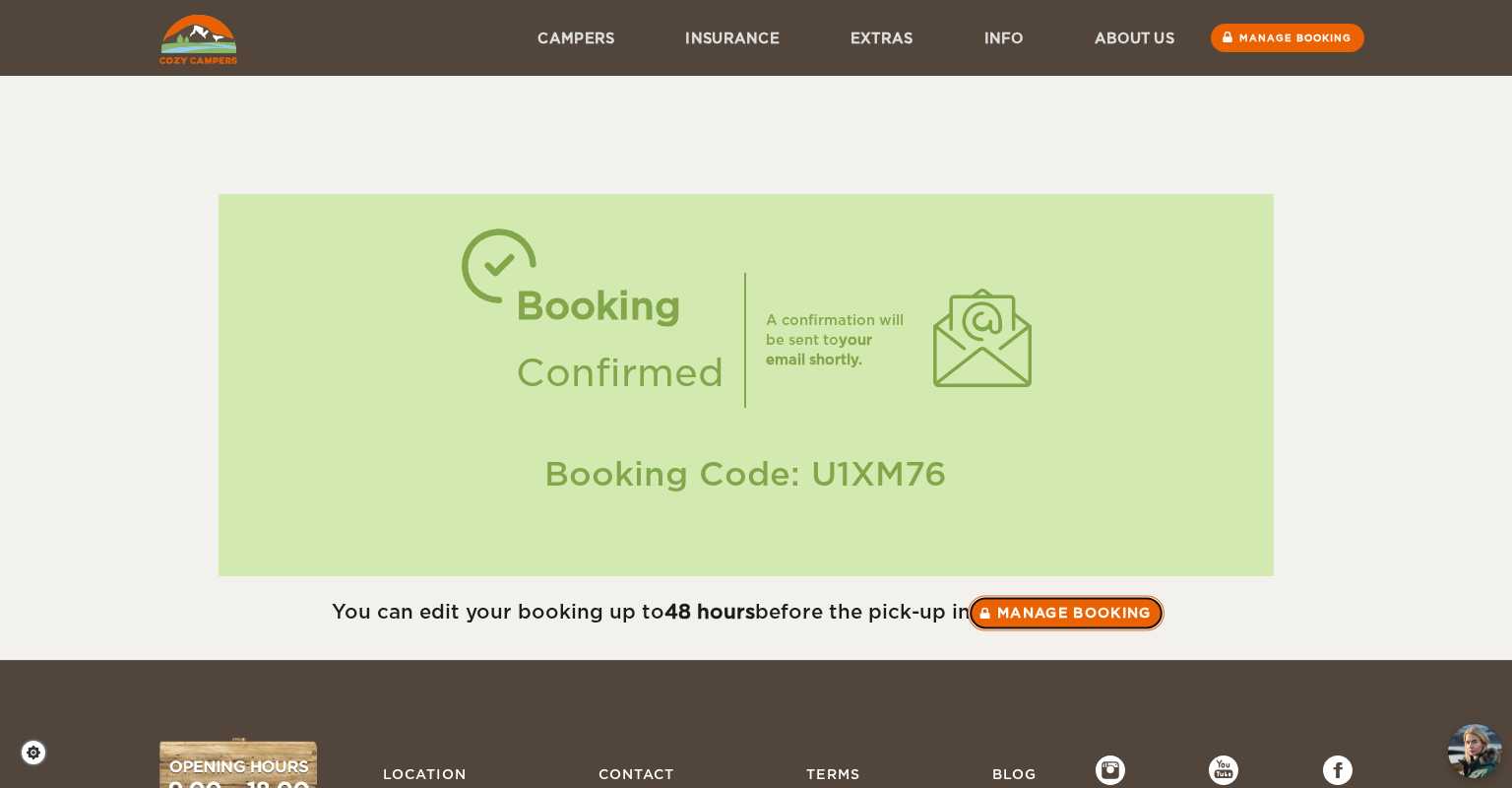 click on "Manage booking" at bounding box center (1066, 613) 